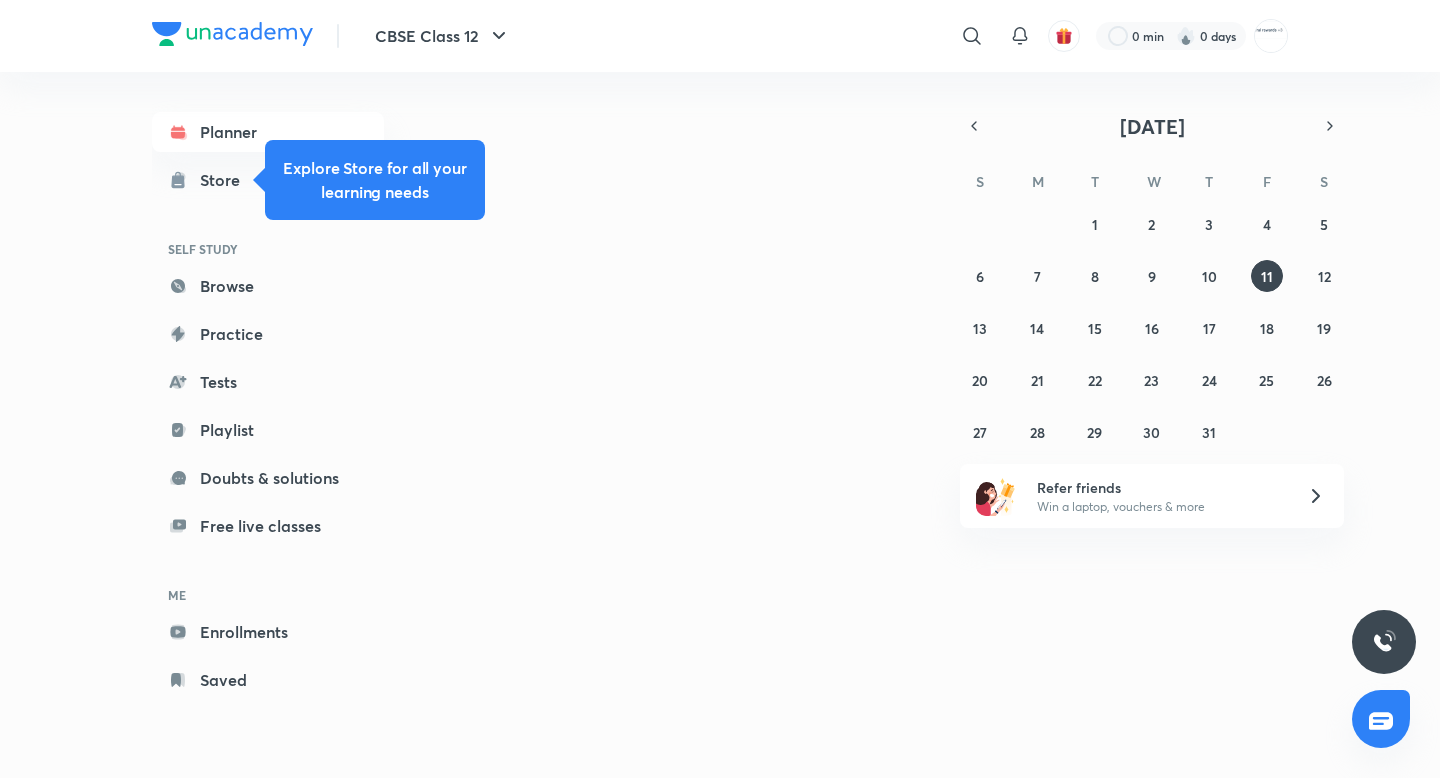 scroll, scrollTop: 0, scrollLeft: 0, axis: both 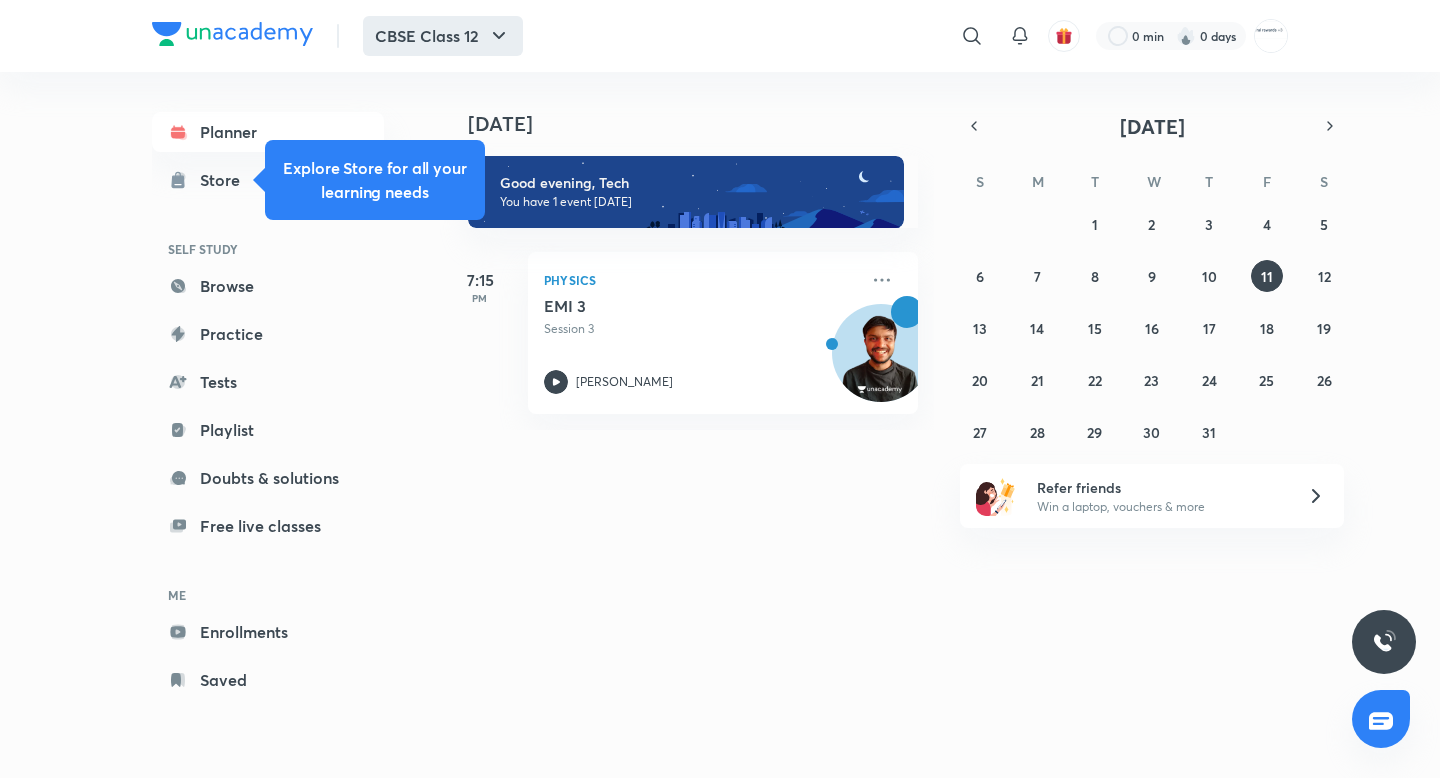 click on "CBSE Class 12" at bounding box center [443, 36] 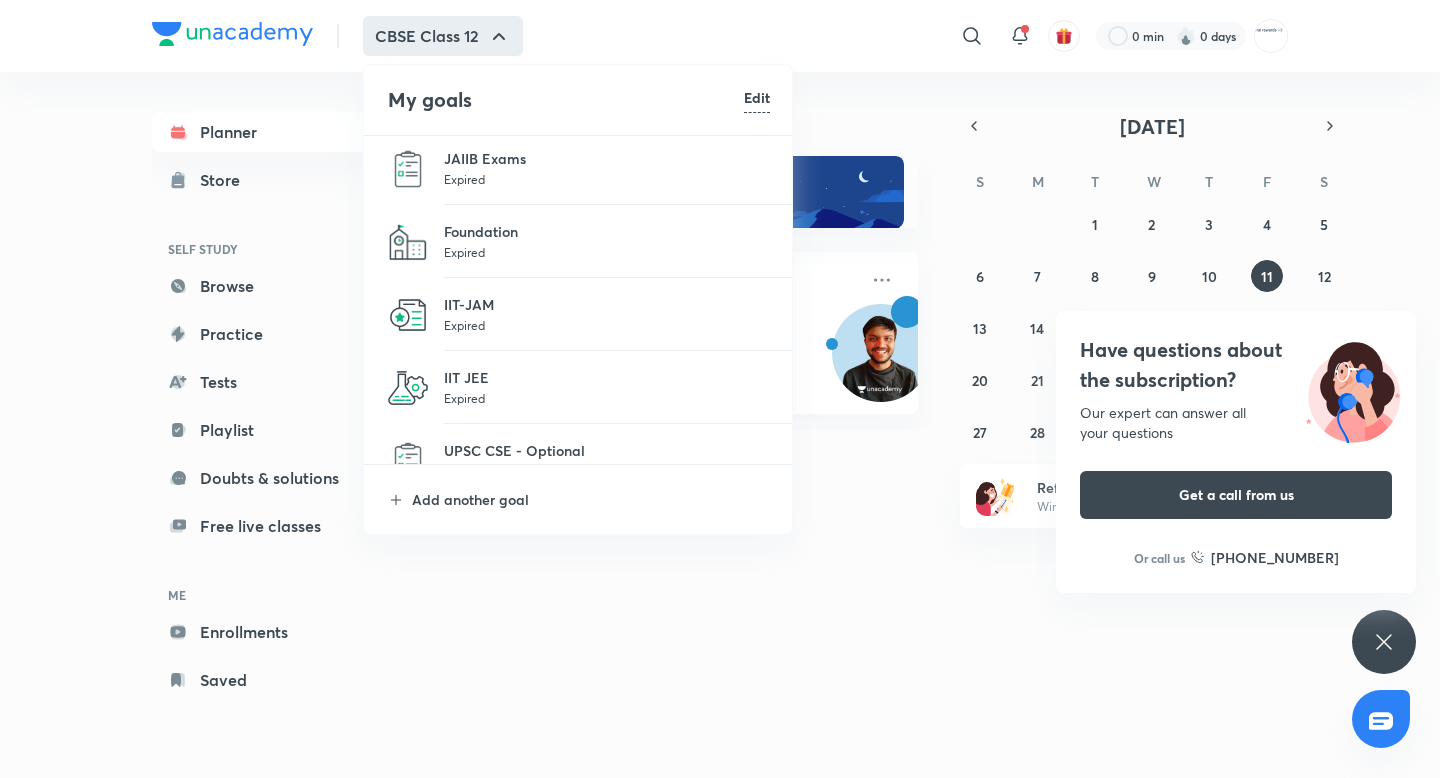scroll, scrollTop: 955, scrollLeft: 0, axis: vertical 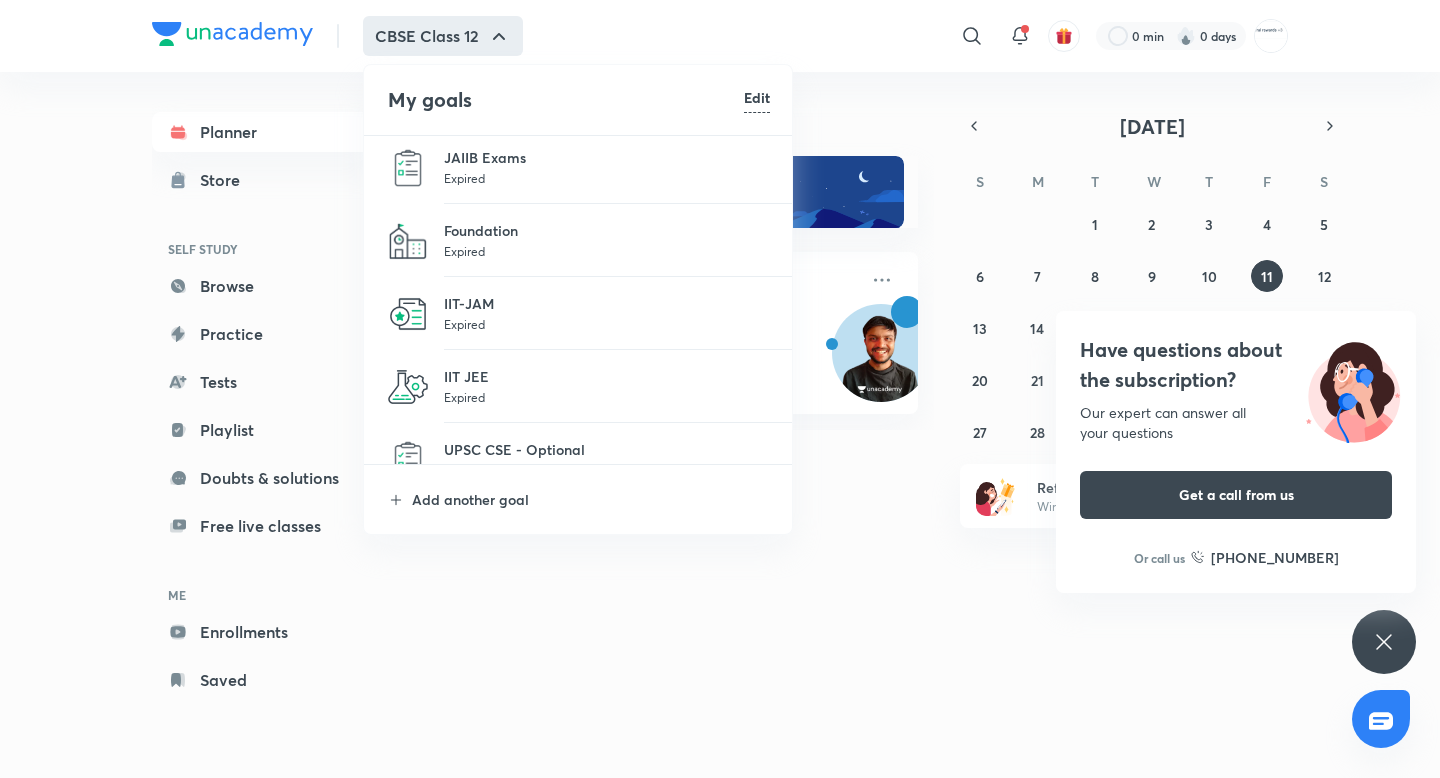click on "Expired" at bounding box center (607, 397) 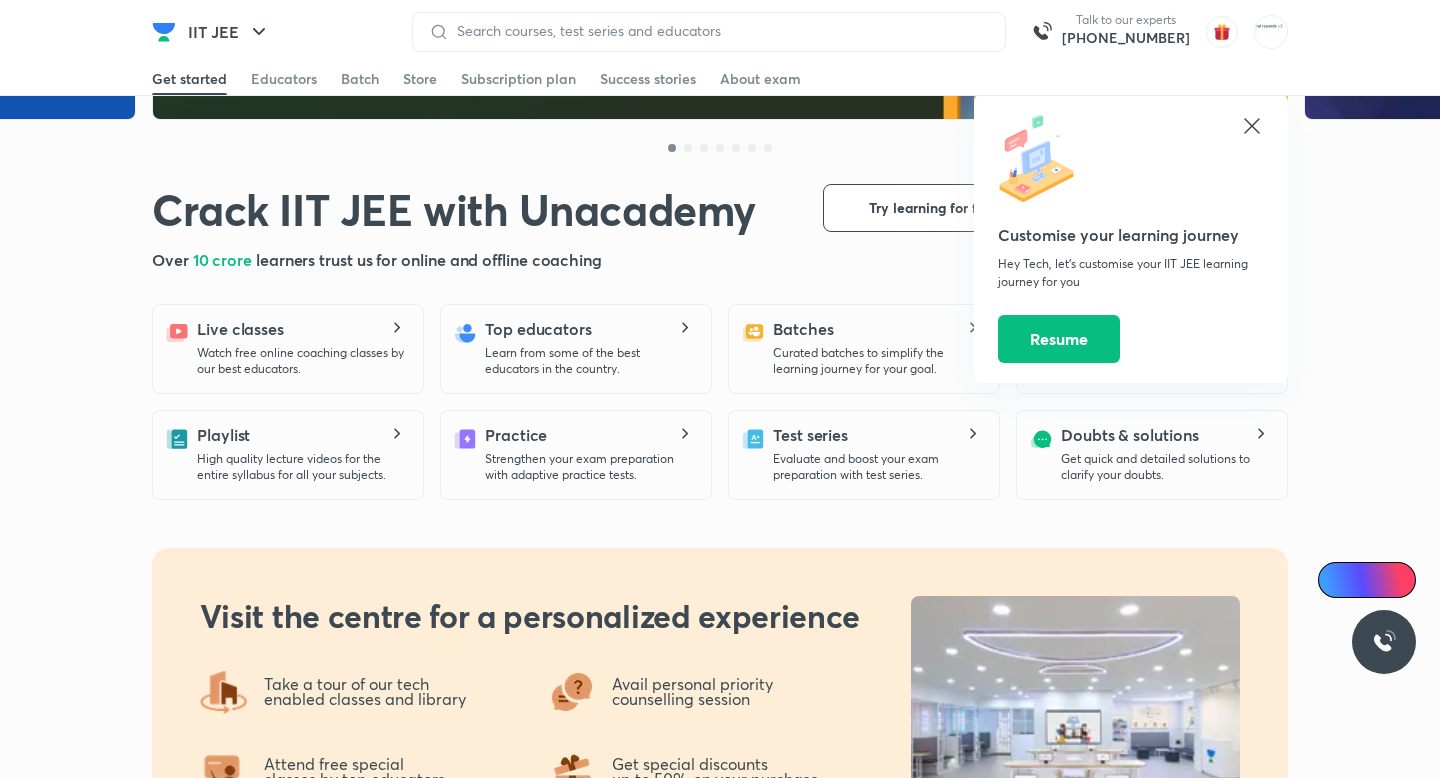 scroll, scrollTop: 217, scrollLeft: 0, axis: vertical 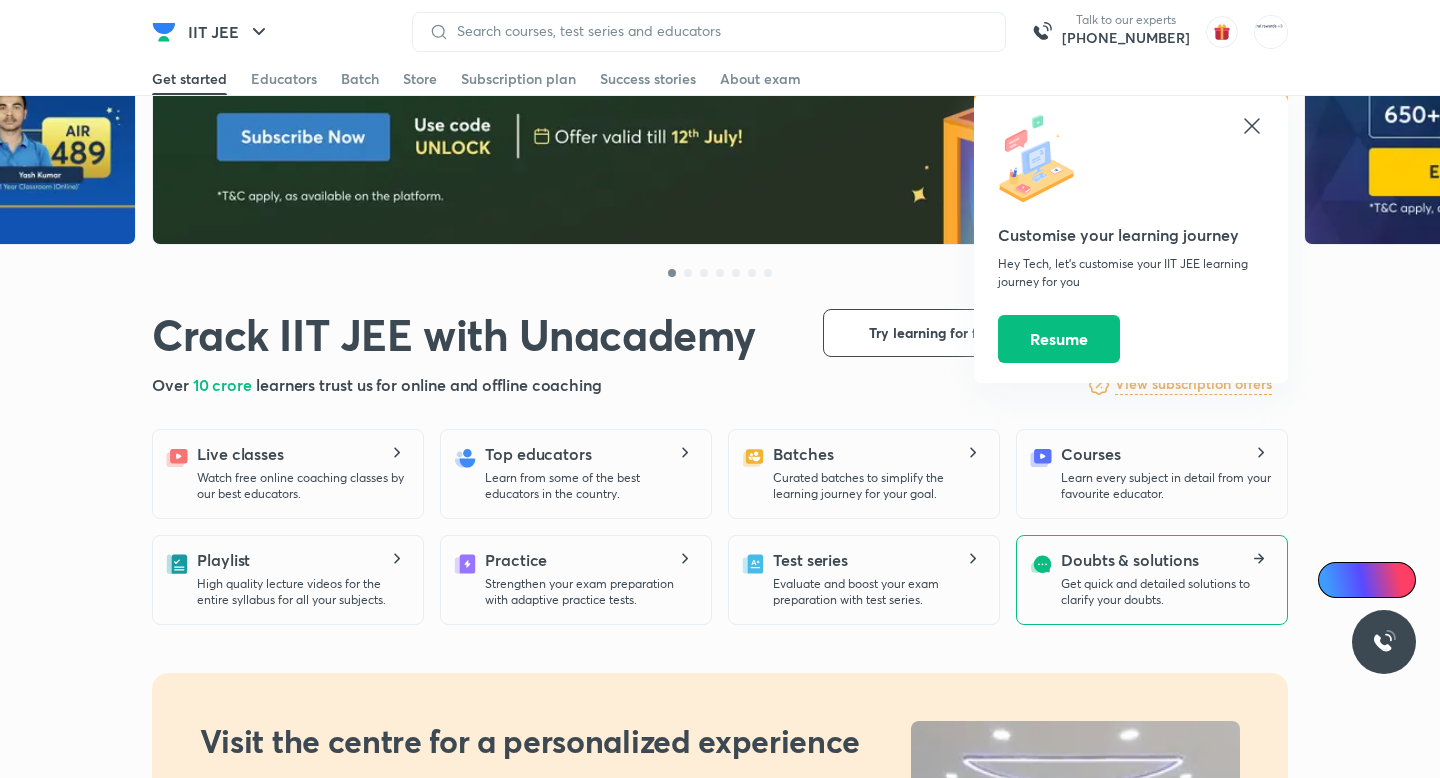 click on "Doubts & solutions" at bounding box center (1130, 560) 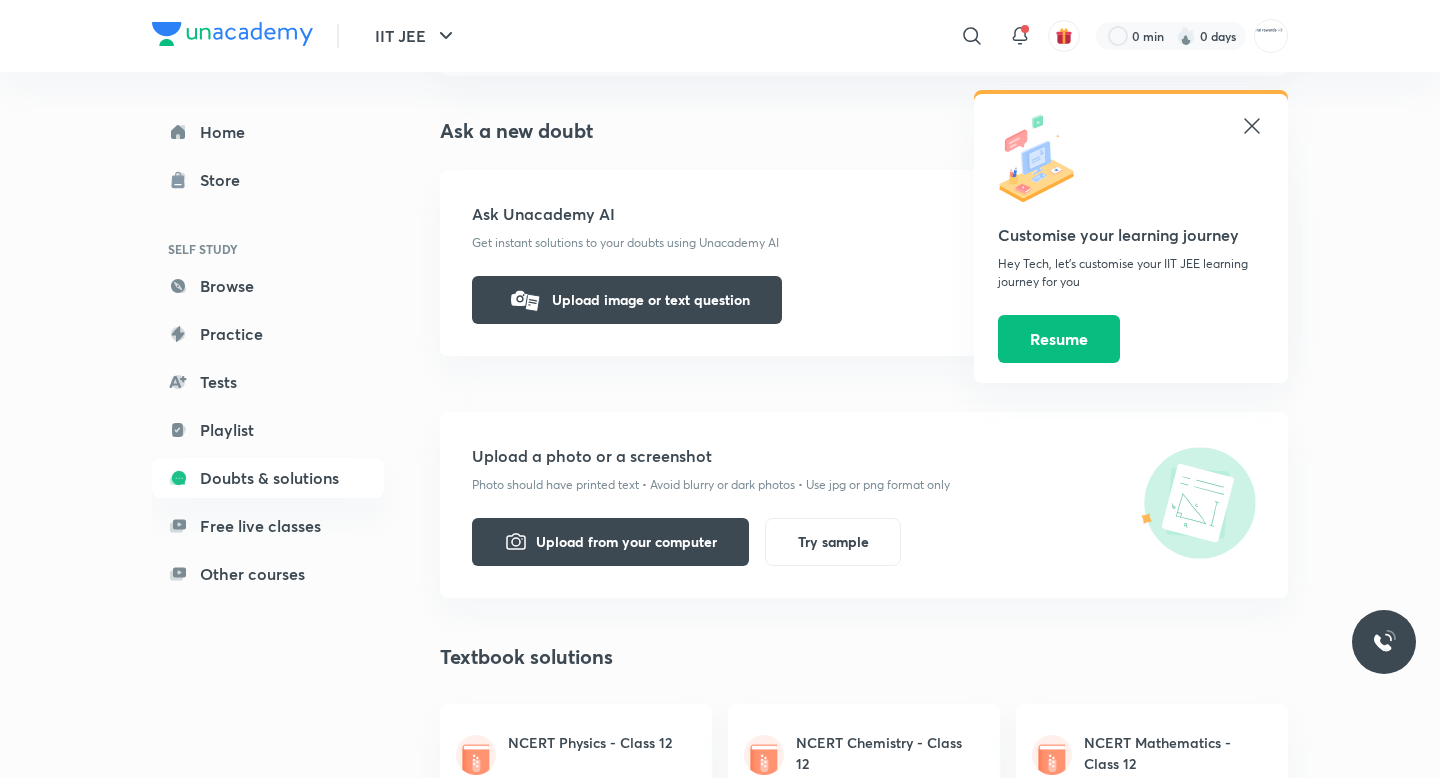 scroll, scrollTop: 0, scrollLeft: 0, axis: both 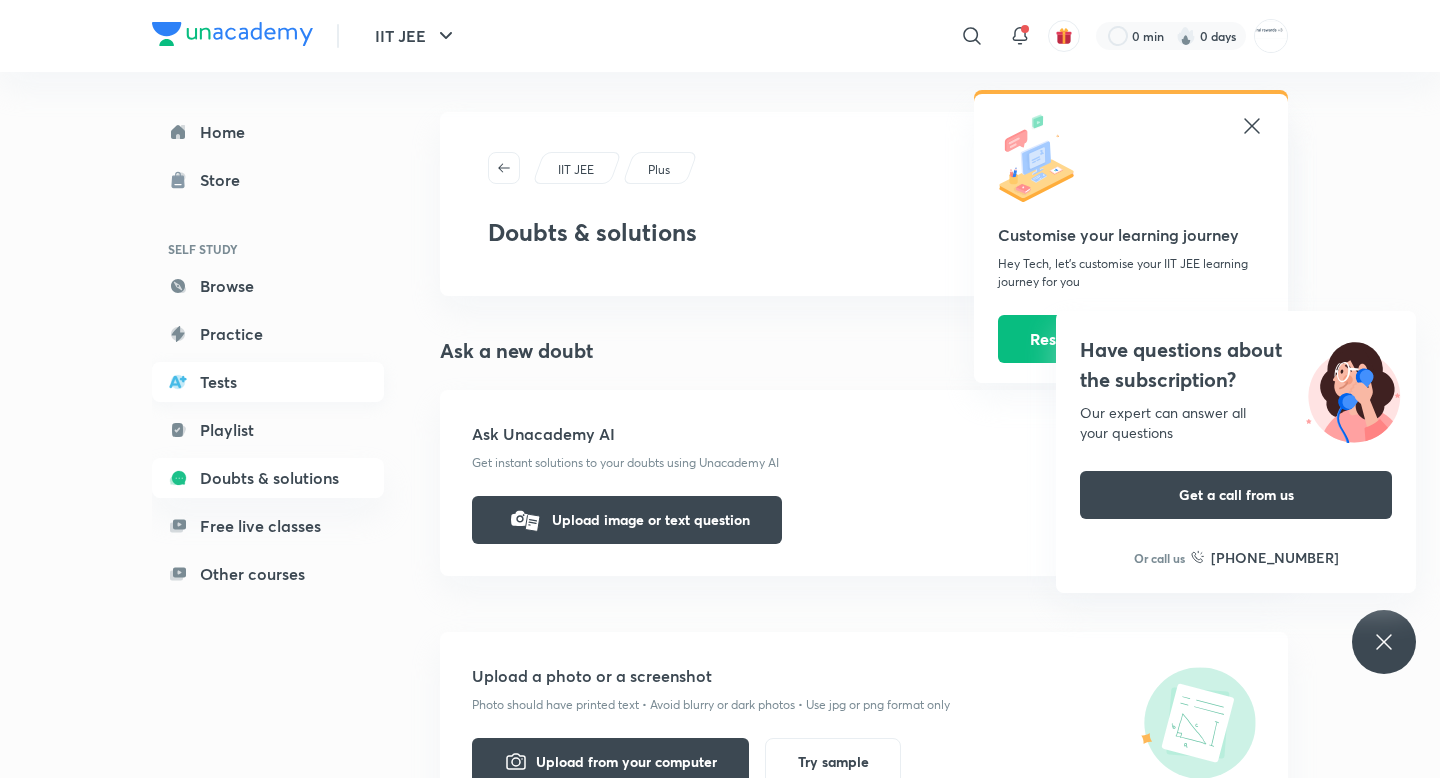 click on "Tests" at bounding box center [268, 382] 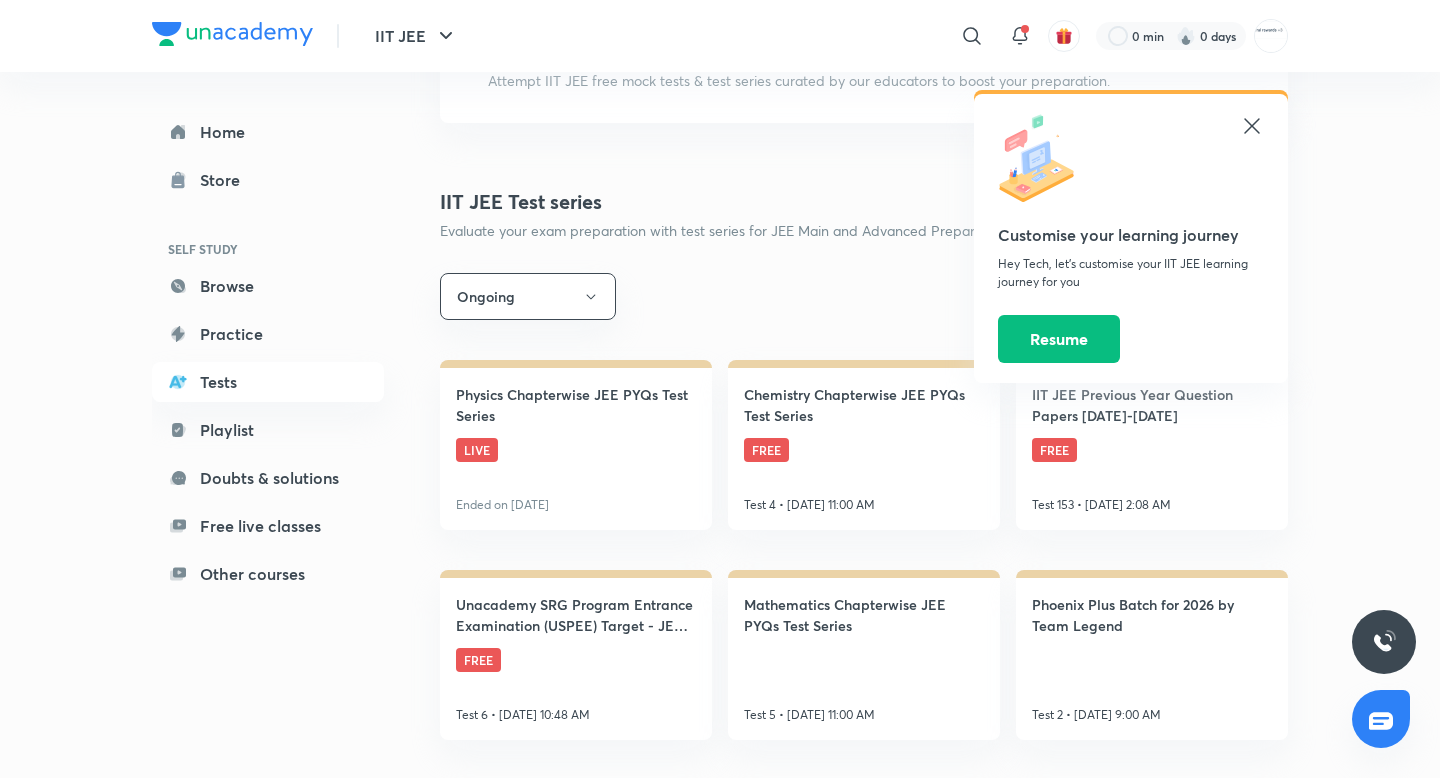 scroll, scrollTop: 179, scrollLeft: 0, axis: vertical 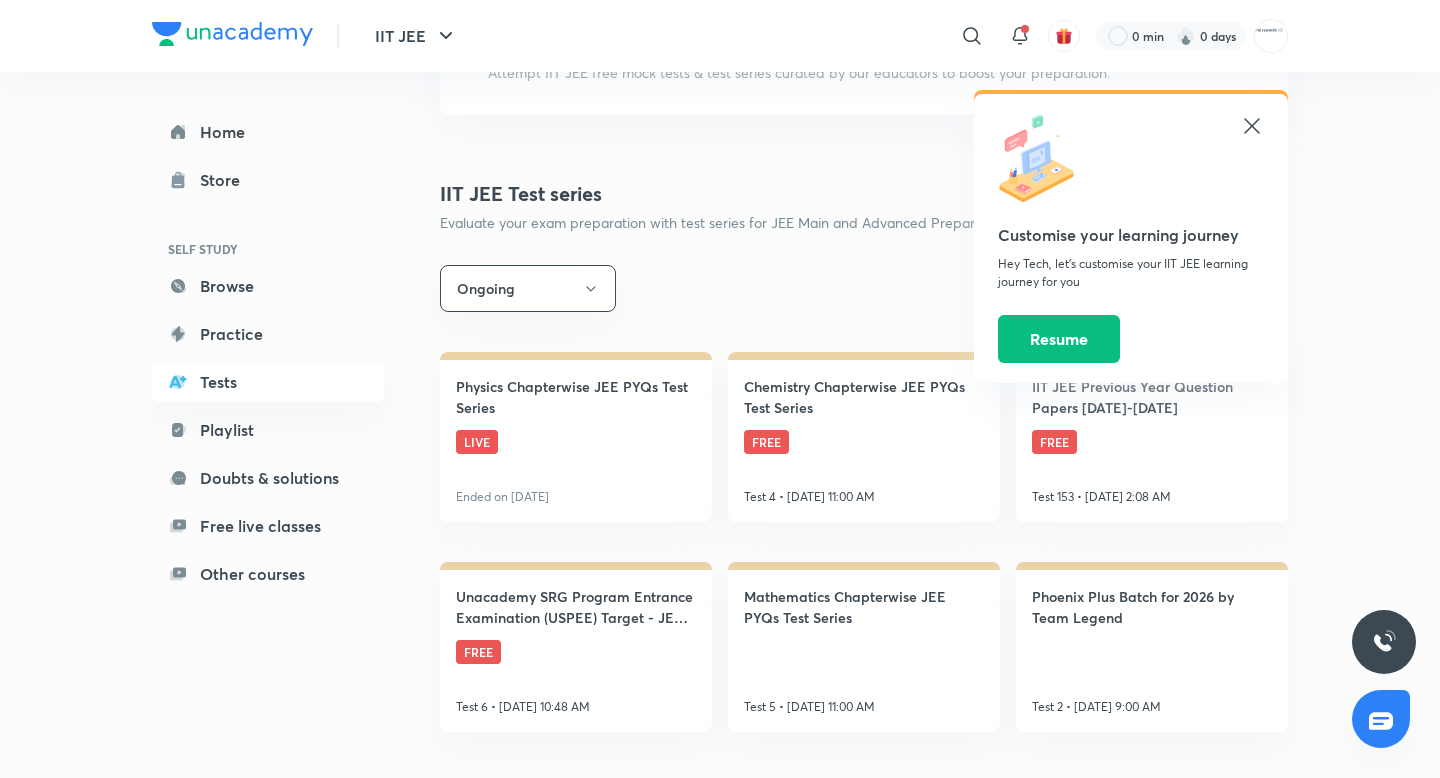 click 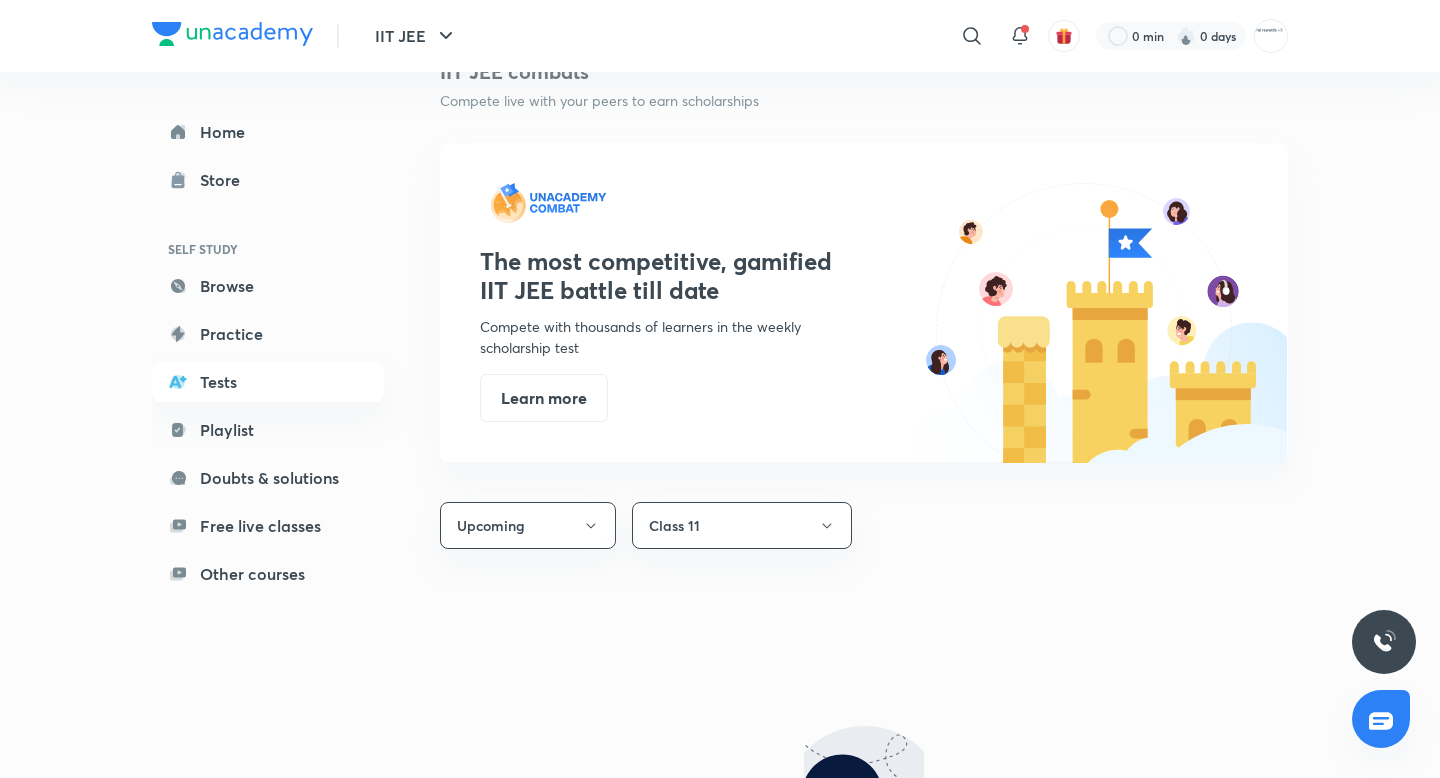 scroll, scrollTop: 1026, scrollLeft: 0, axis: vertical 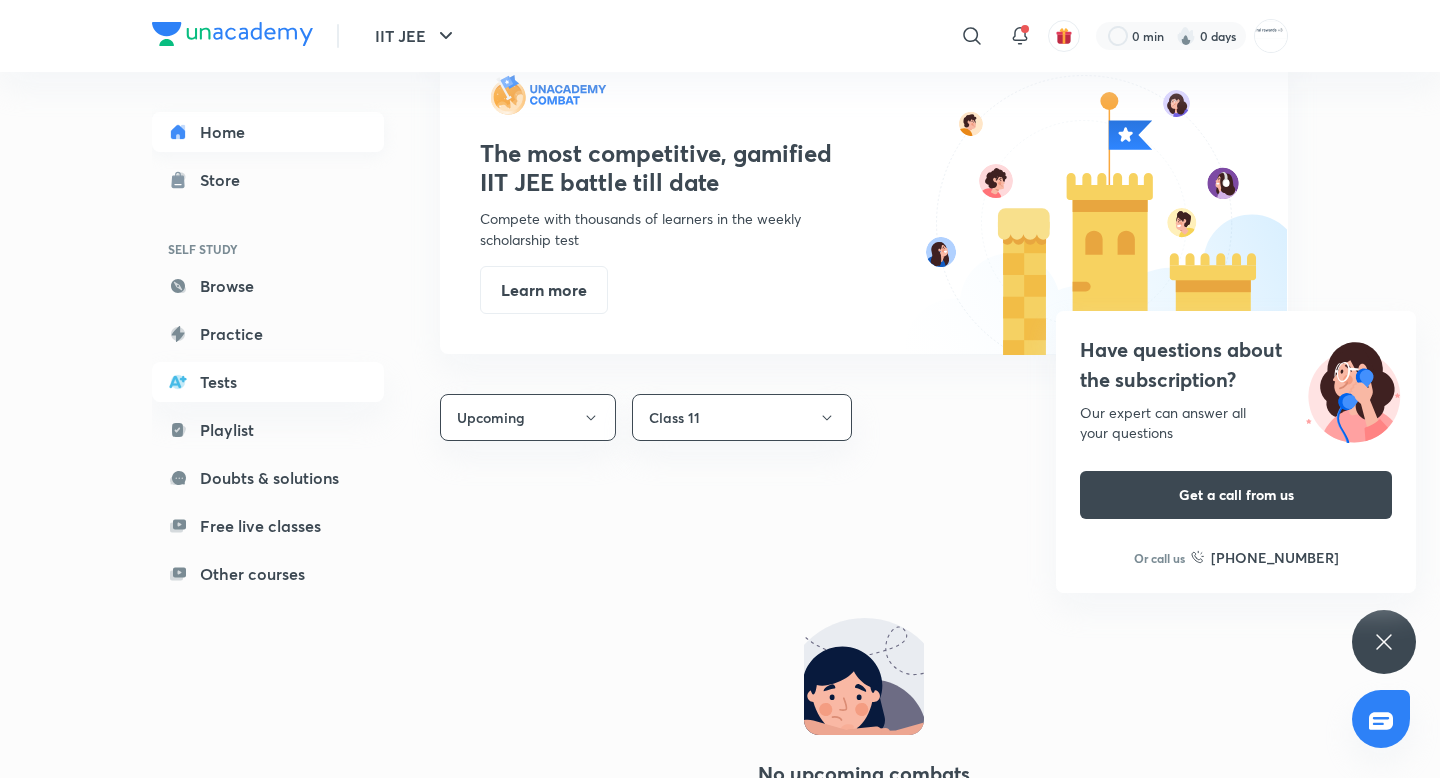 click on "Home" at bounding box center [268, 132] 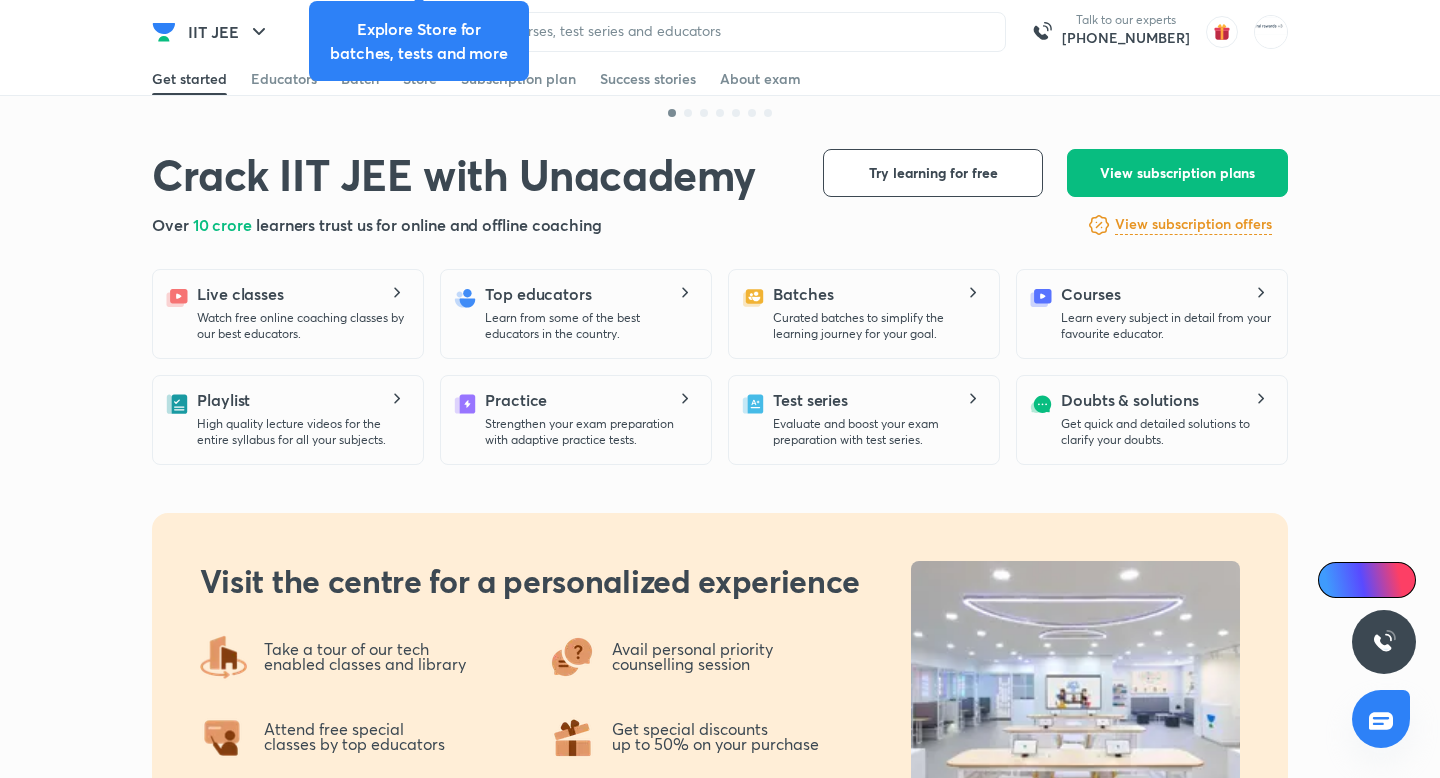 scroll, scrollTop: 423, scrollLeft: 0, axis: vertical 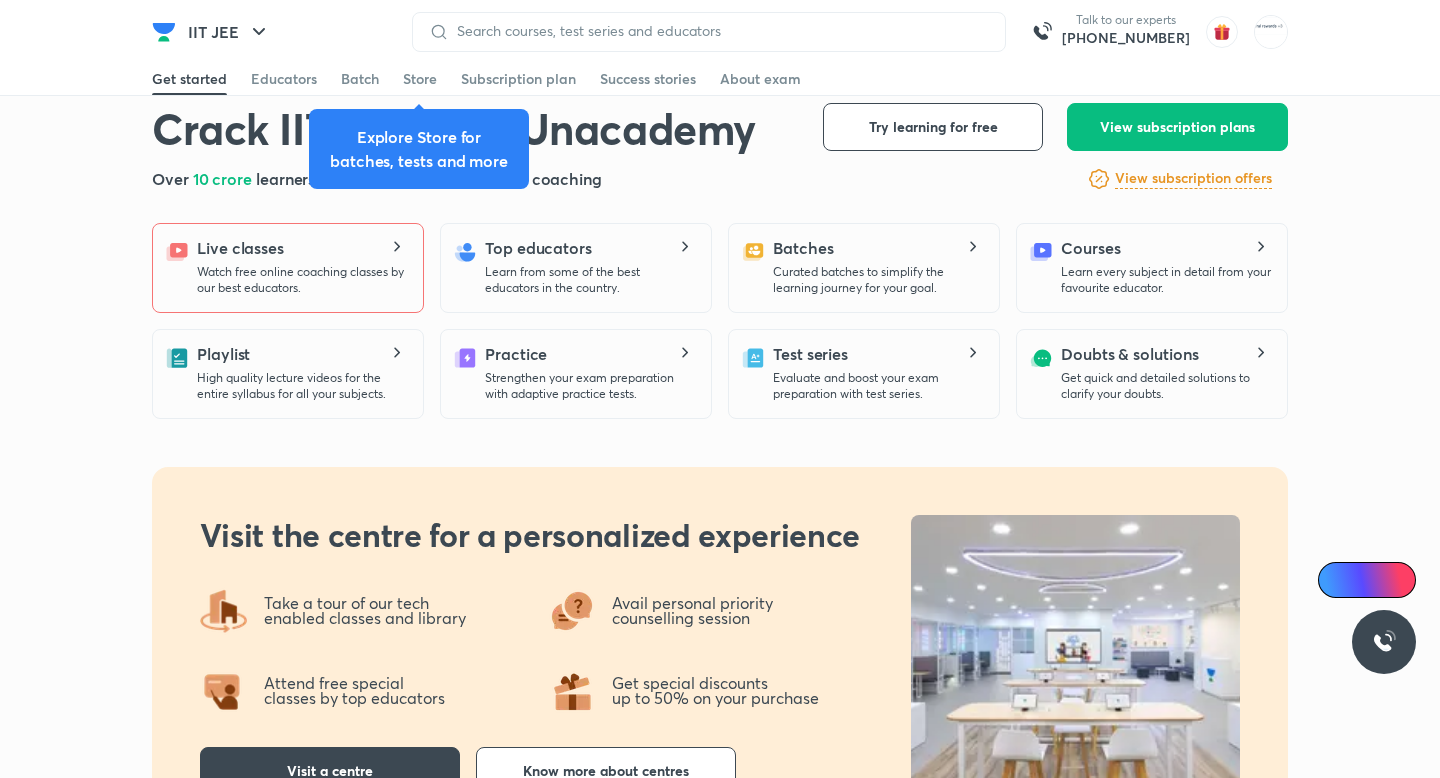 click on "Live classes Watch free online coaching classes by our best educators." at bounding box center [288, 268] 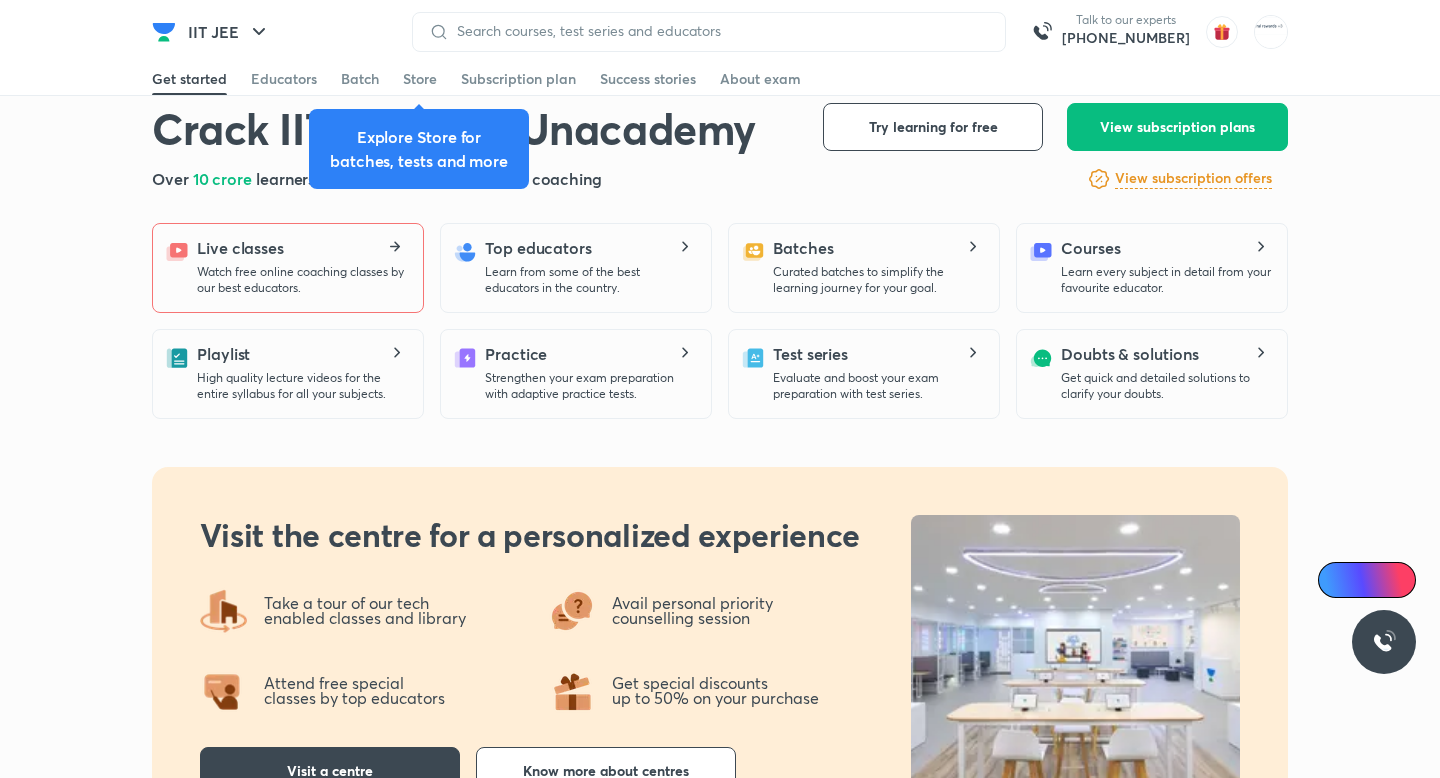 click 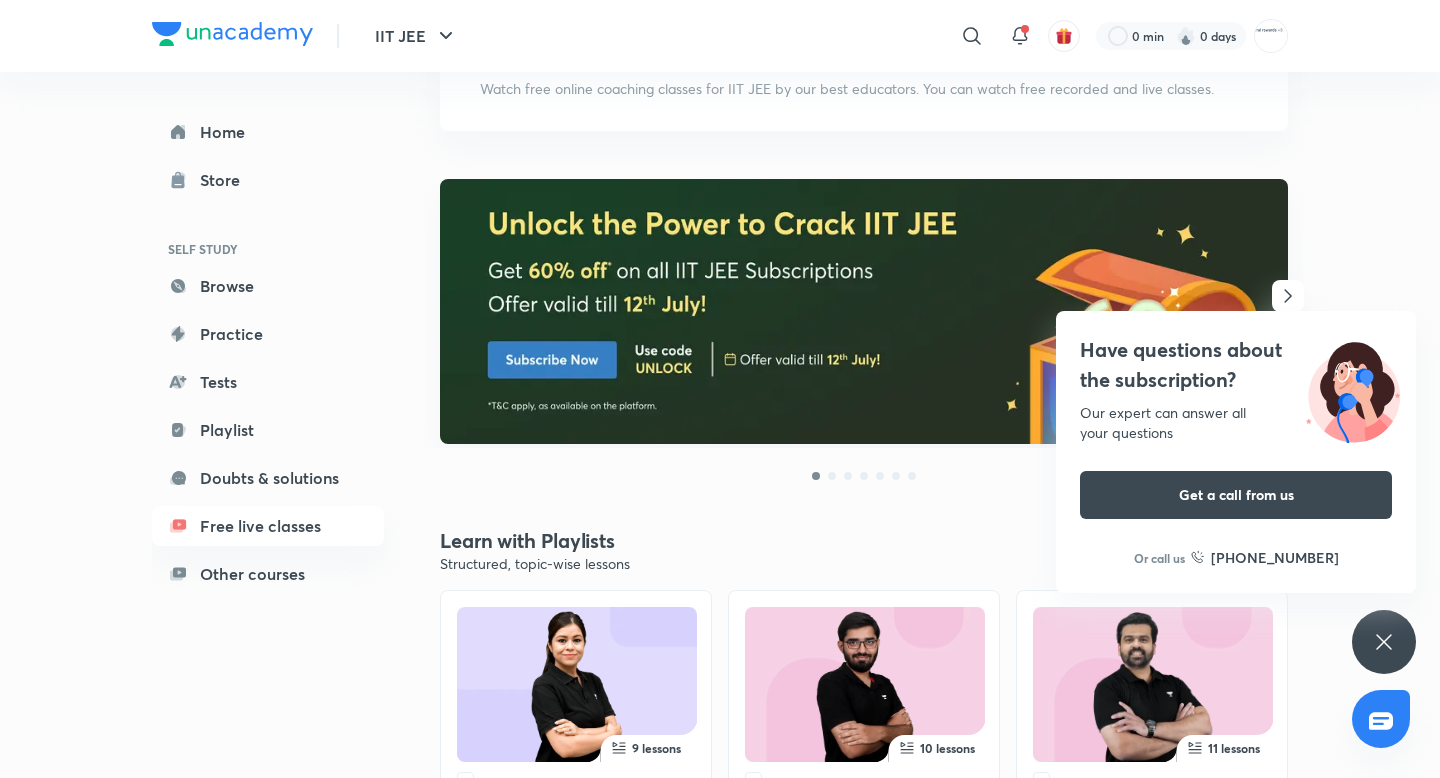 scroll, scrollTop: 285, scrollLeft: 0, axis: vertical 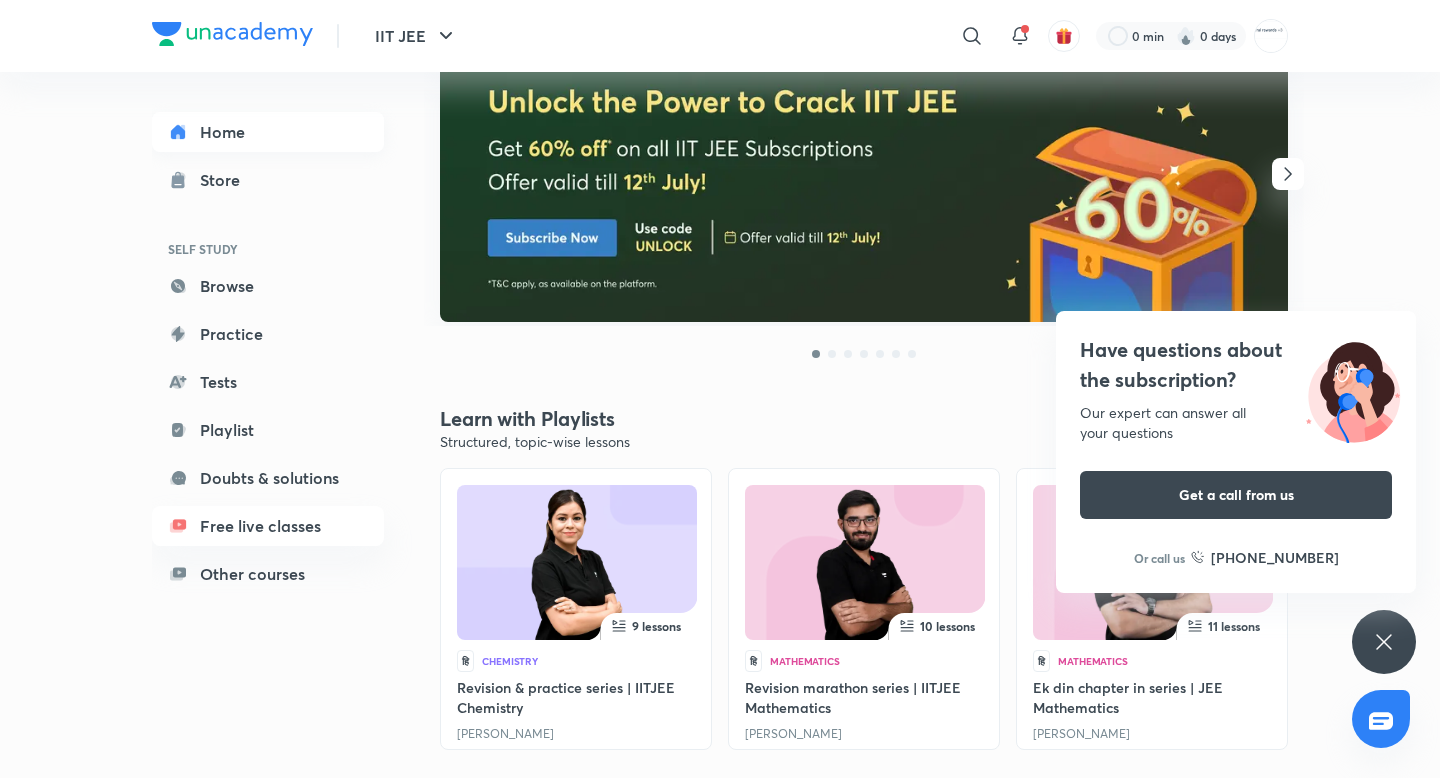 click on "Home" at bounding box center (268, 132) 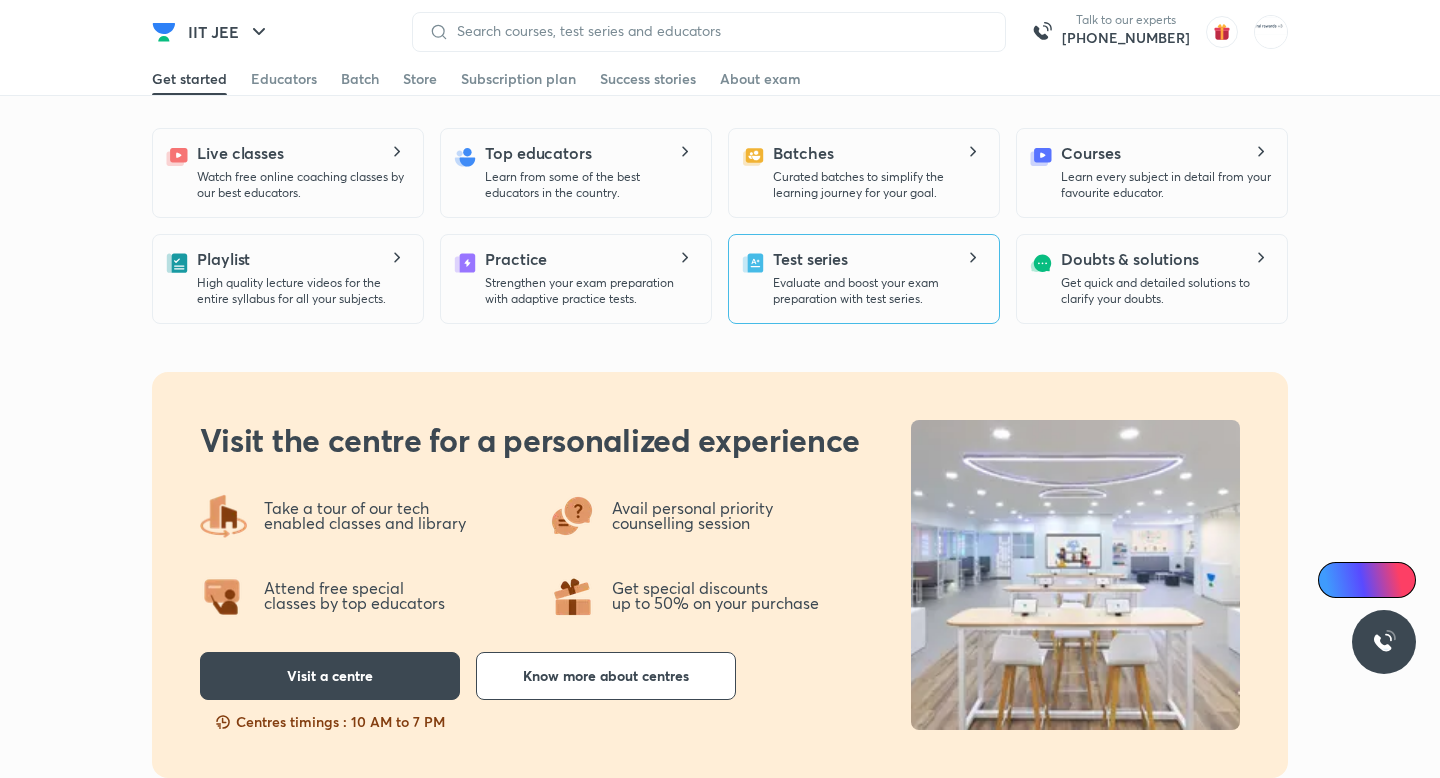 scroll, scrollTop: 513, scrollLeft: 0, axis: vertical 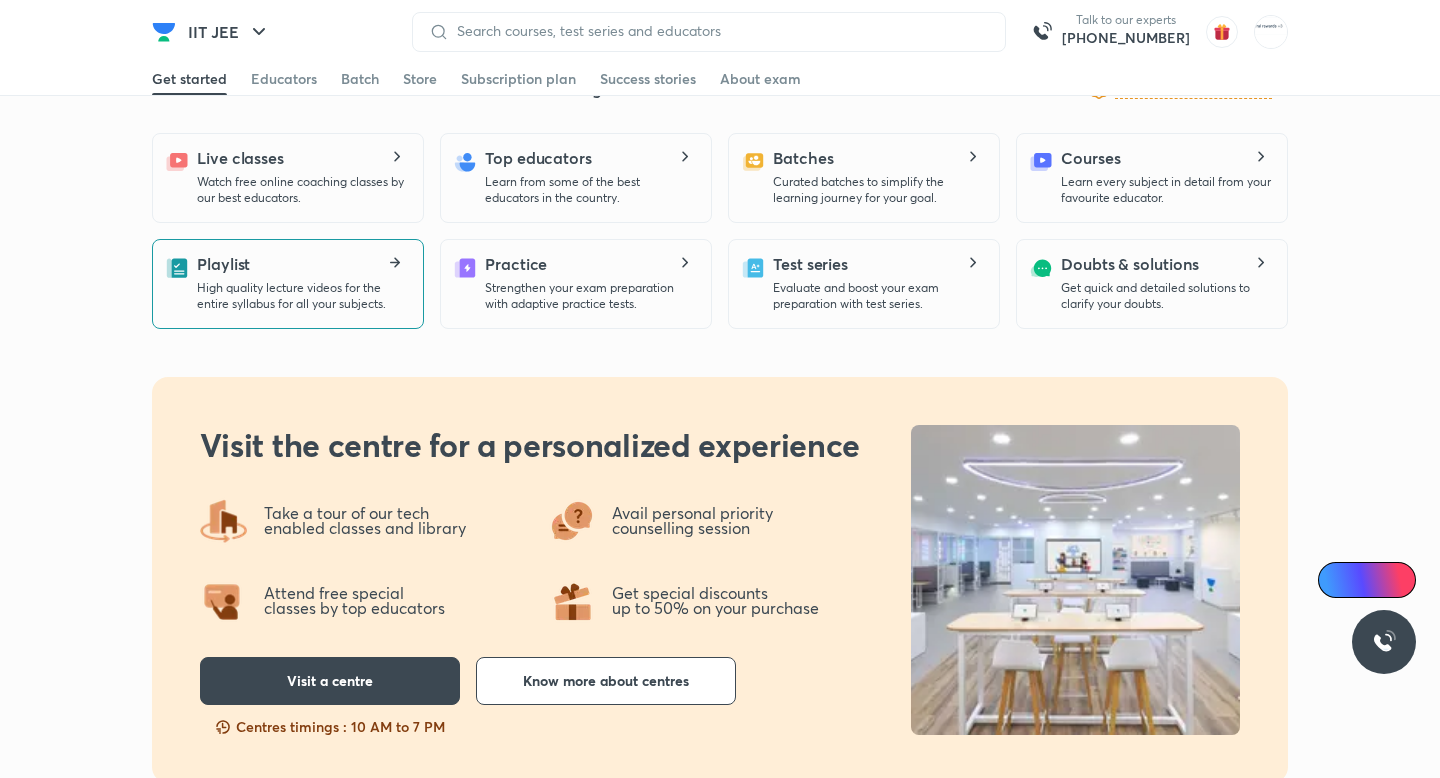click on "High quality lecture videos for the entire syllabus for all your subjects." at bounding box center (302, 296) 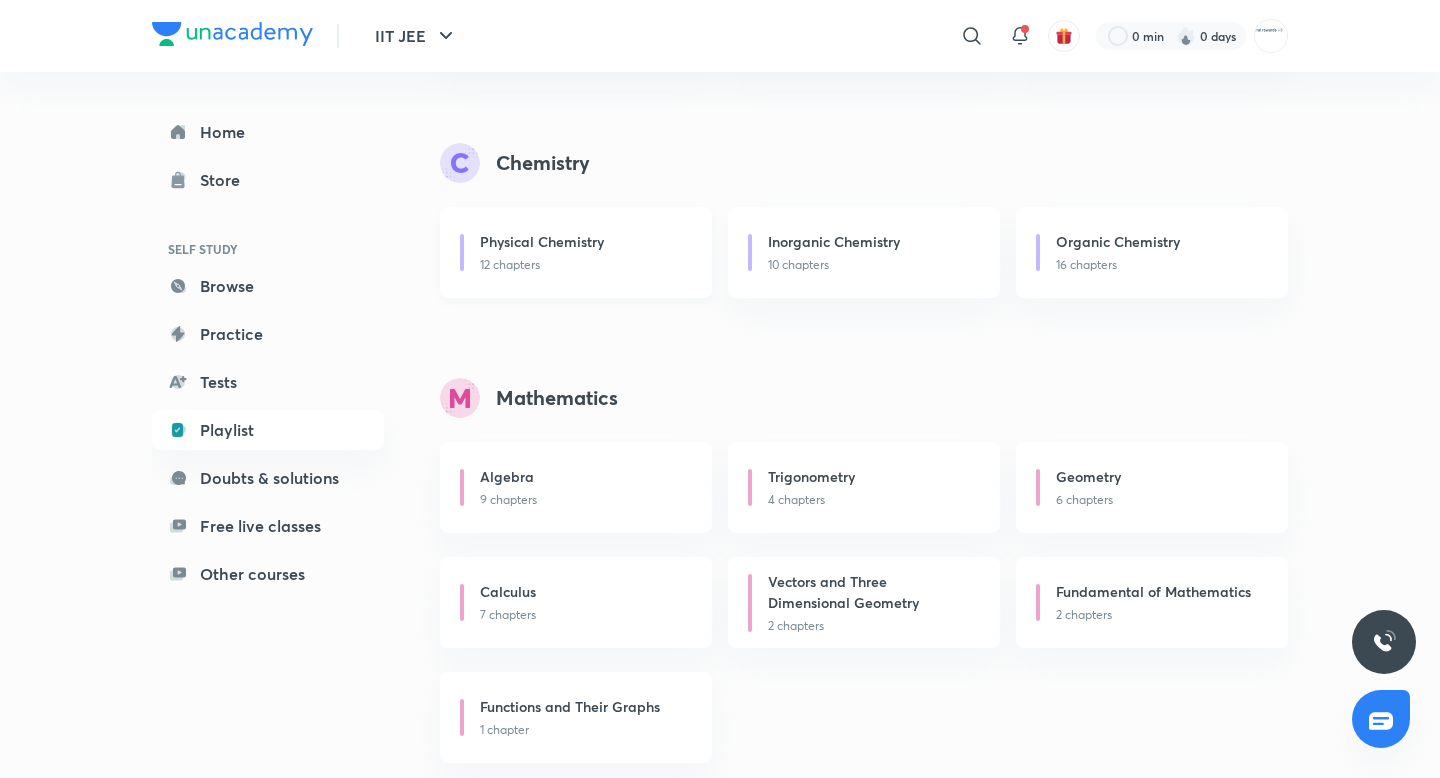 scroll, scrollTop: 947, scrollLeft: 0, axis: vertical 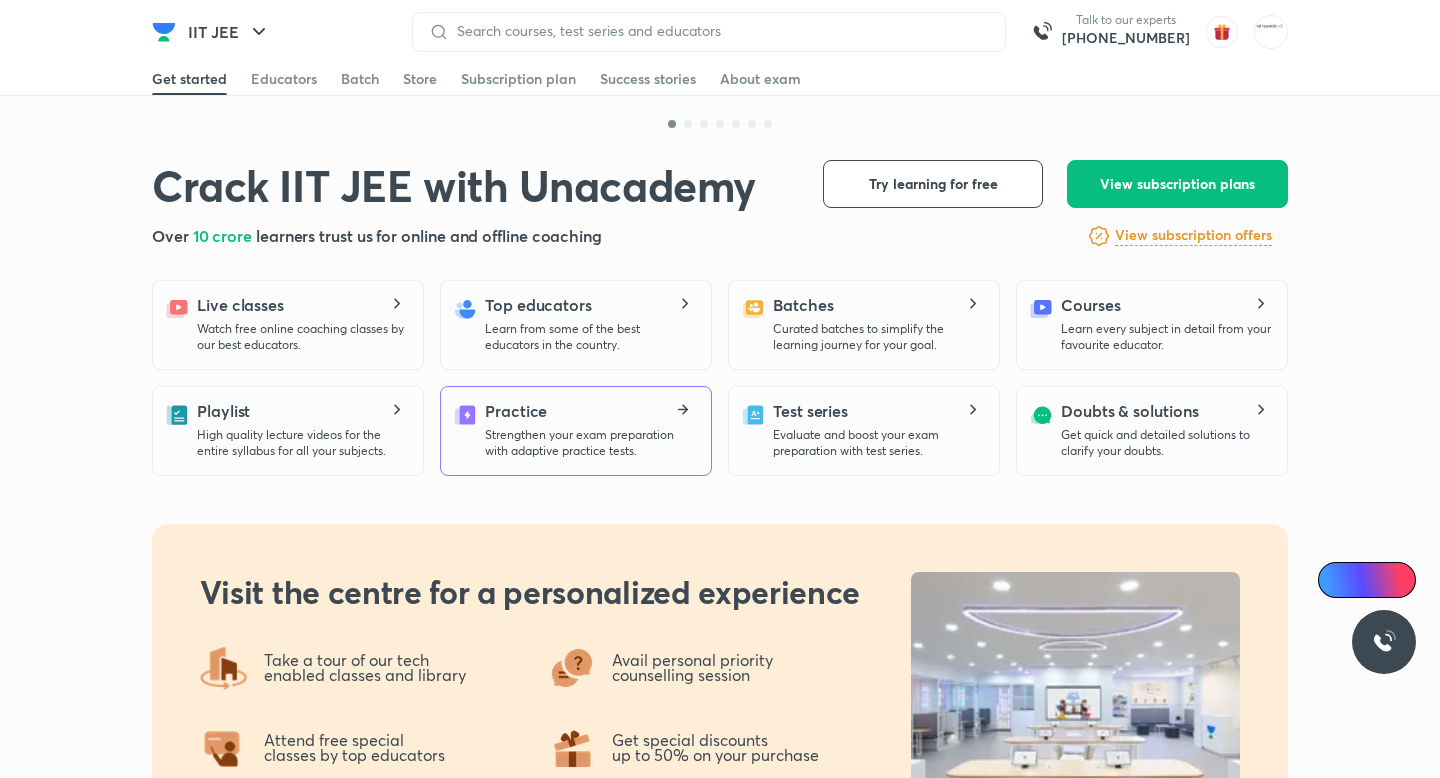 click on "Strengthen your exam preparation with adaptive practice tests." at bounding box center (590, 443) 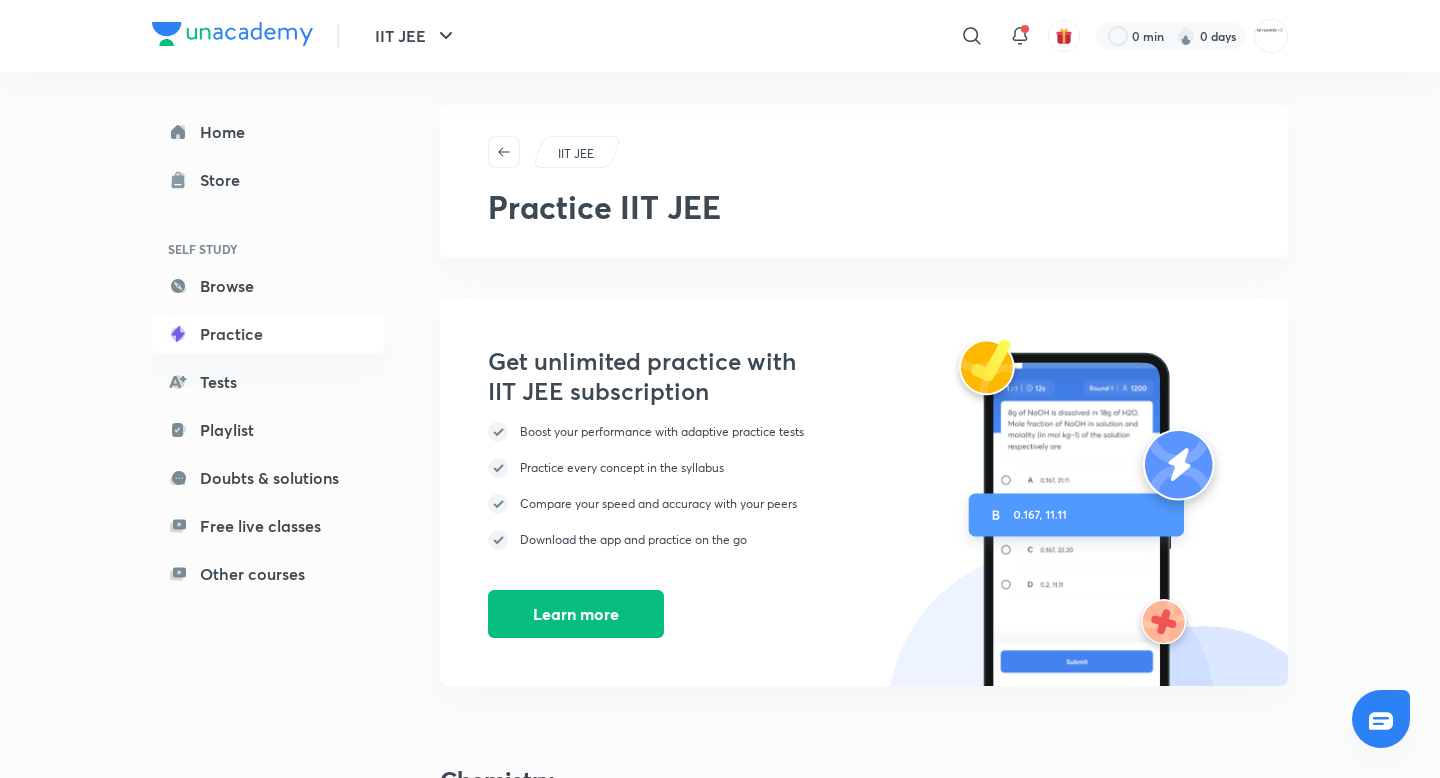 scroll, scrollTop: 0, scrollLeft: 0, axis: both 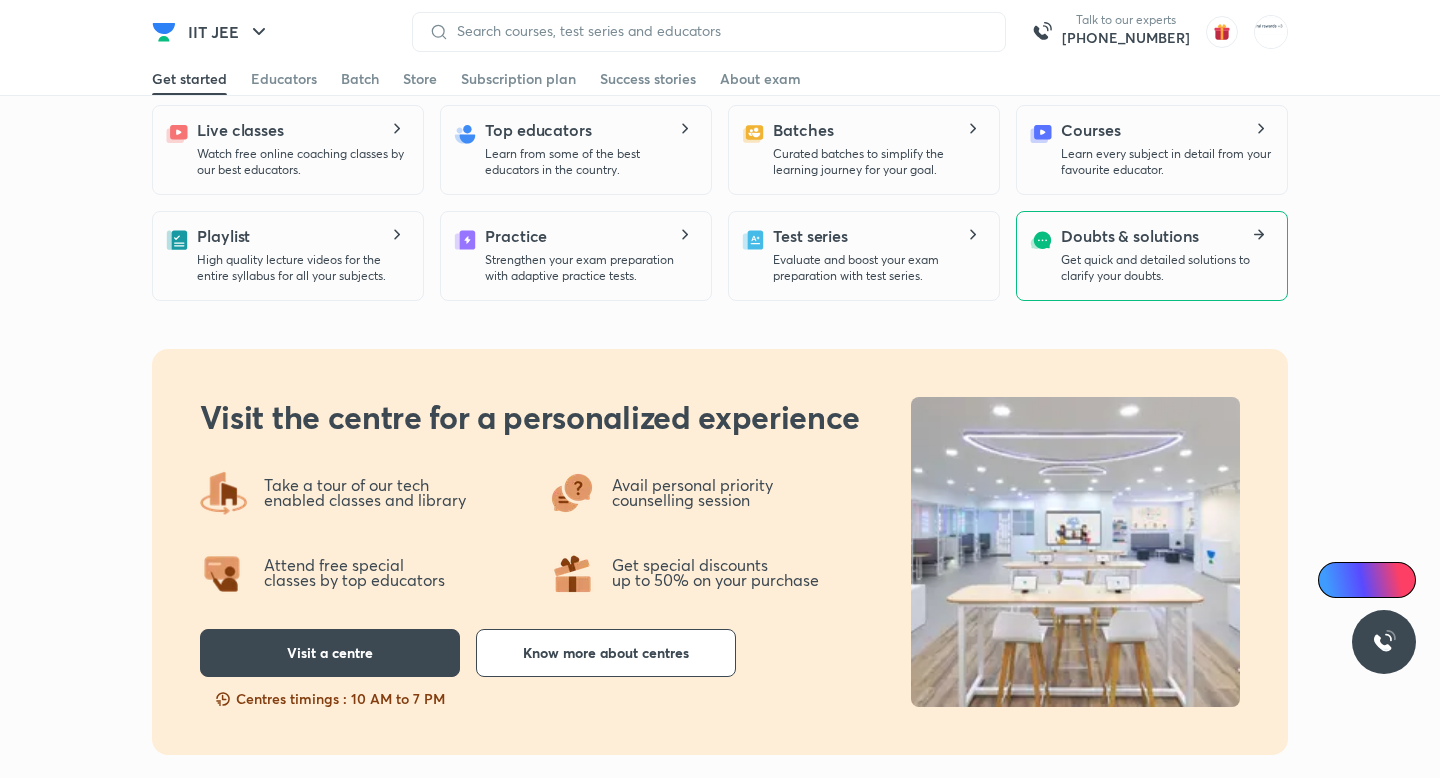click on "Doubts & solutions Get quick and detailed solutions to clarify your doubts." at bounding box center (1166, 254) 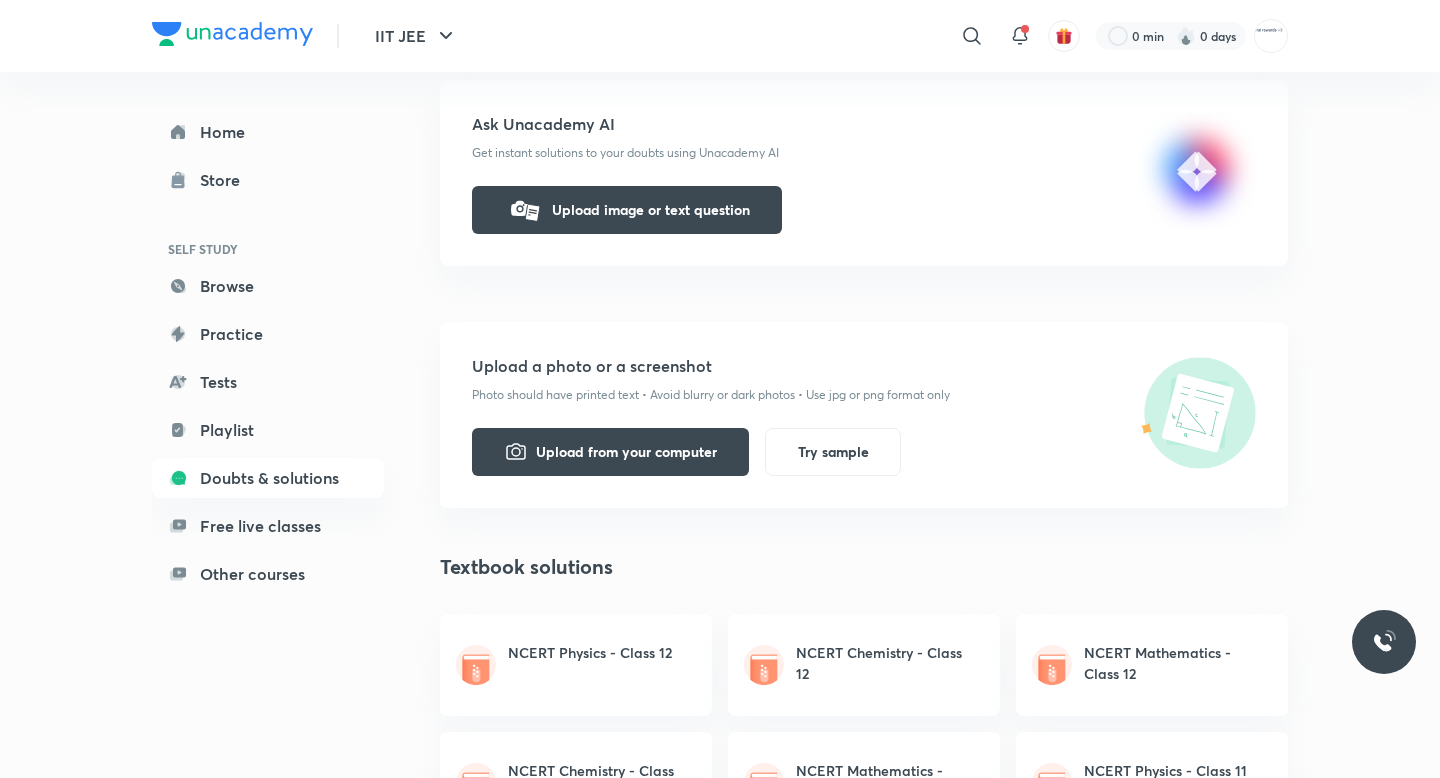 scroll, scrollTop: 0, scrollLeft: 0, axis: both 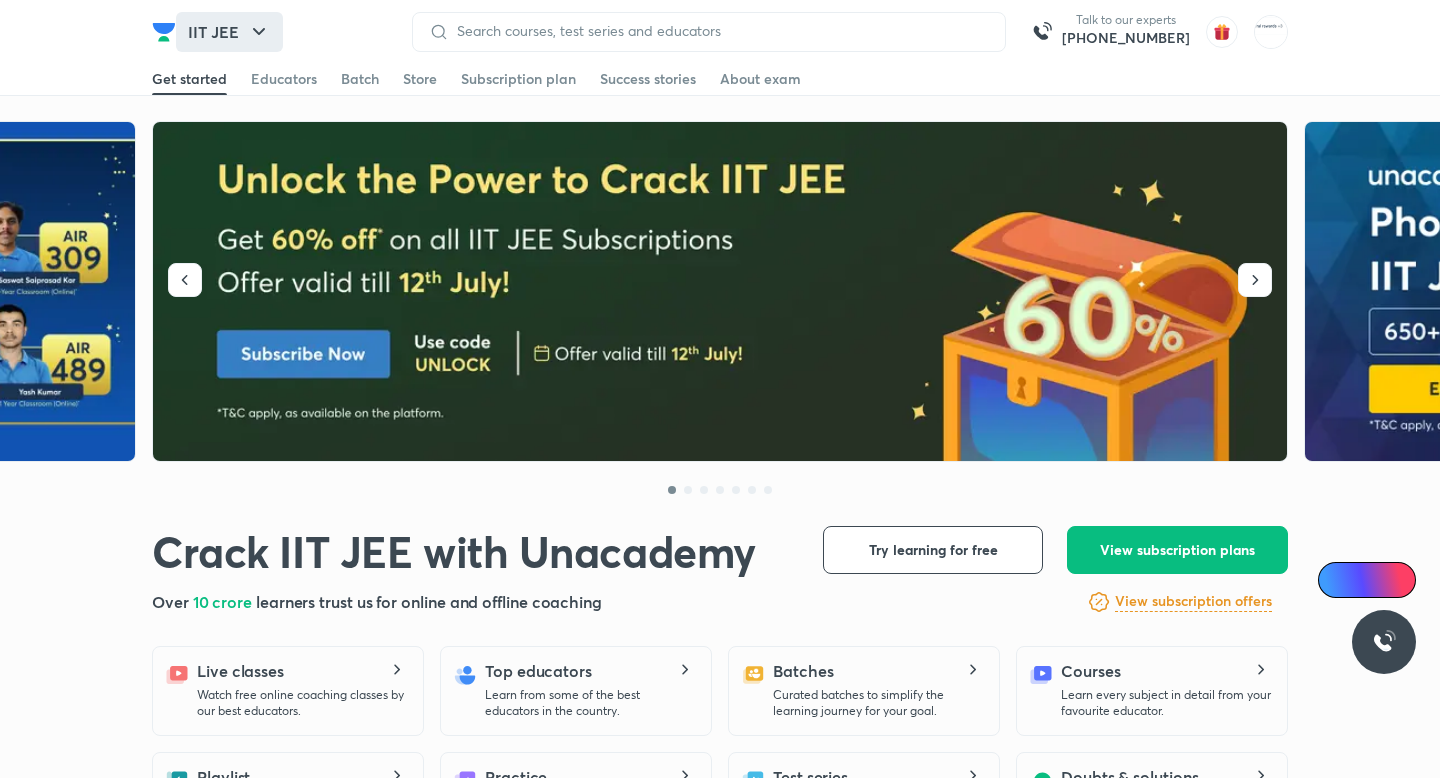 click on "IIT JEE" at bounding box center [229, 32] 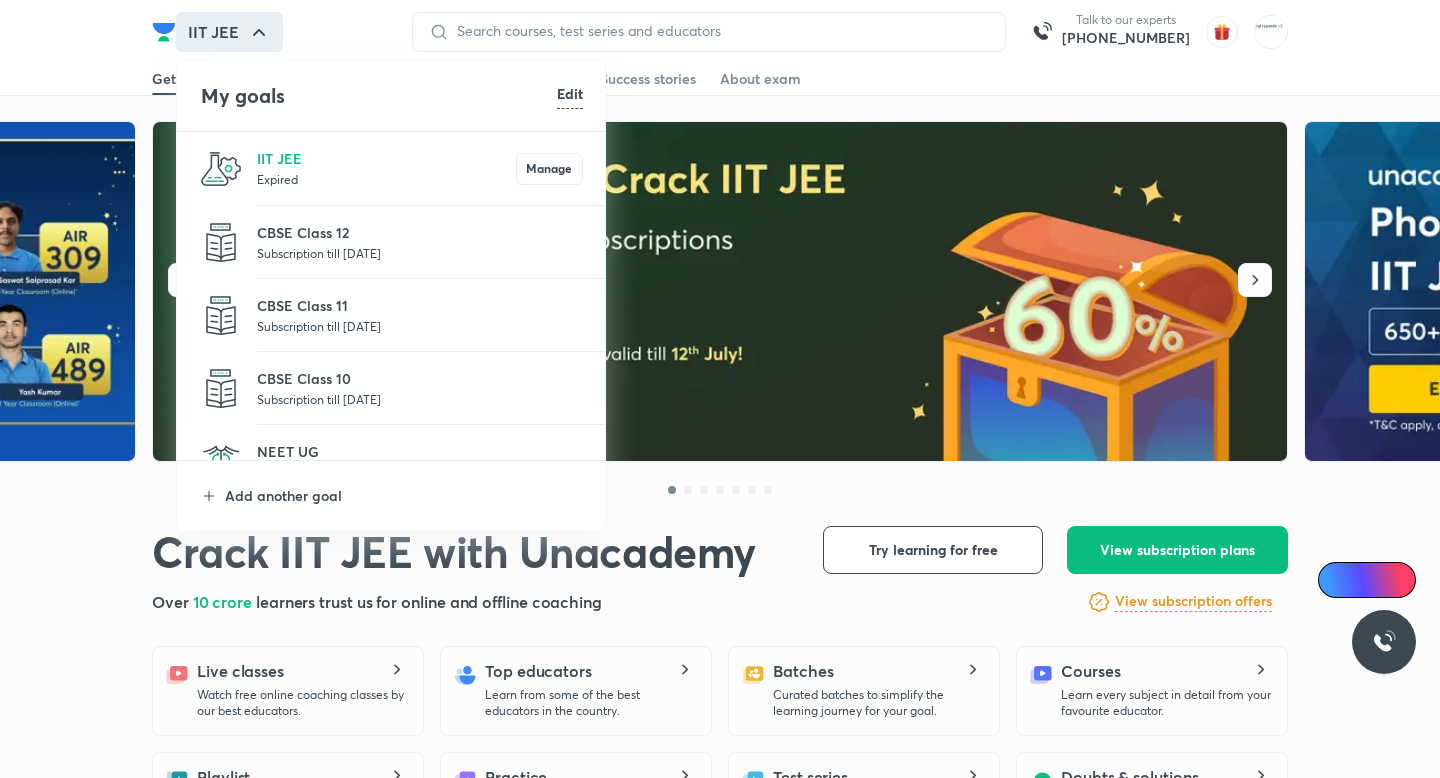 click at bounding box center (720, 389) 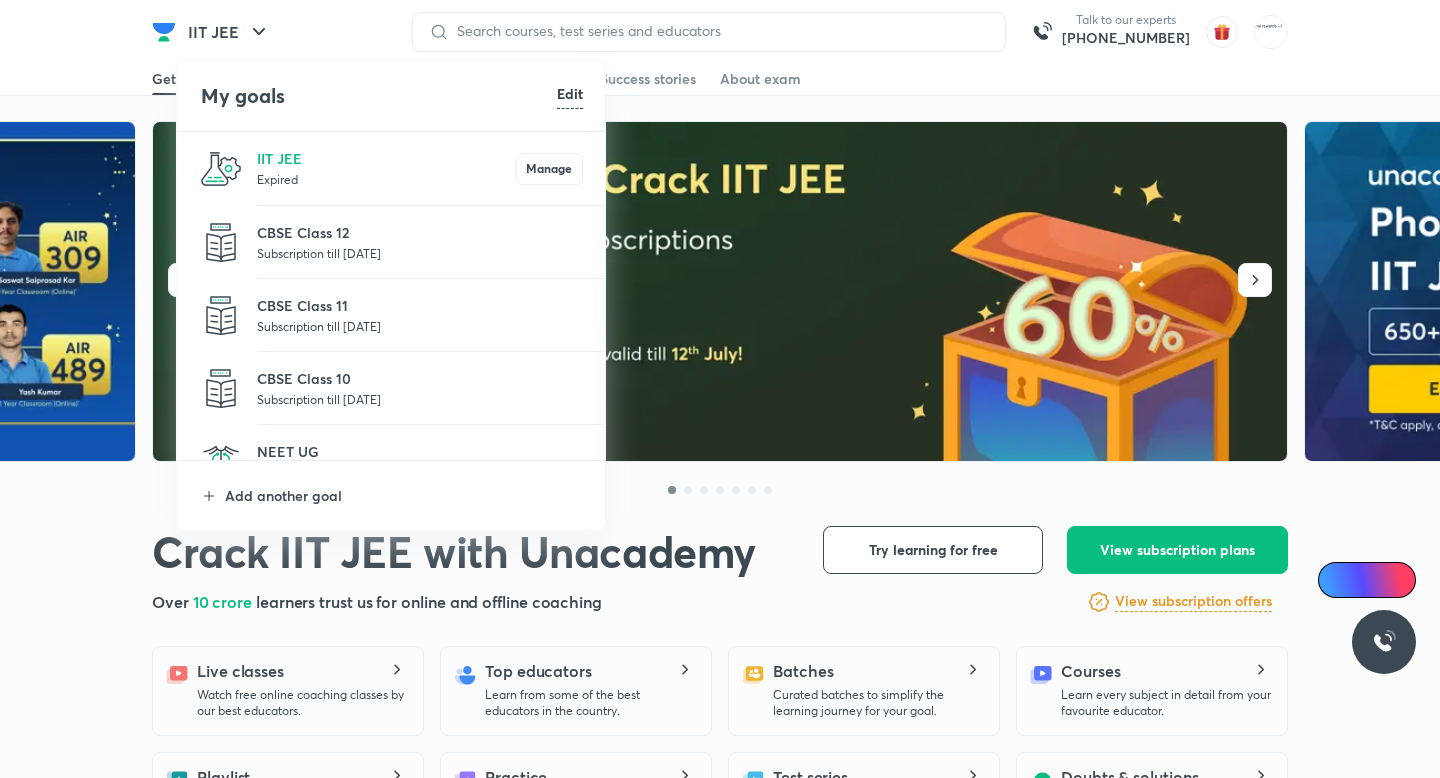 click on "Success stories" at bounding box center [648, 79] 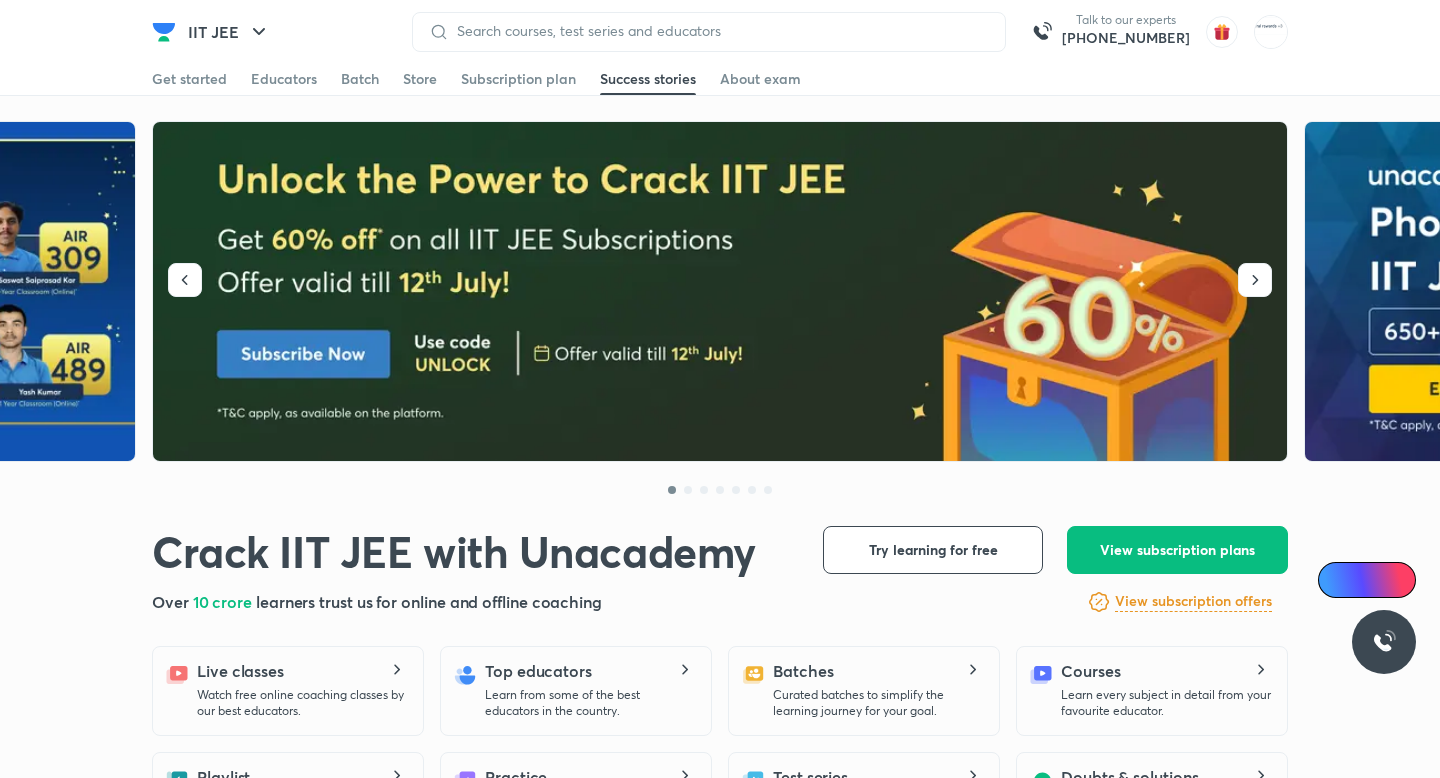 click on "Success stories" at bounding box center [648, 79] 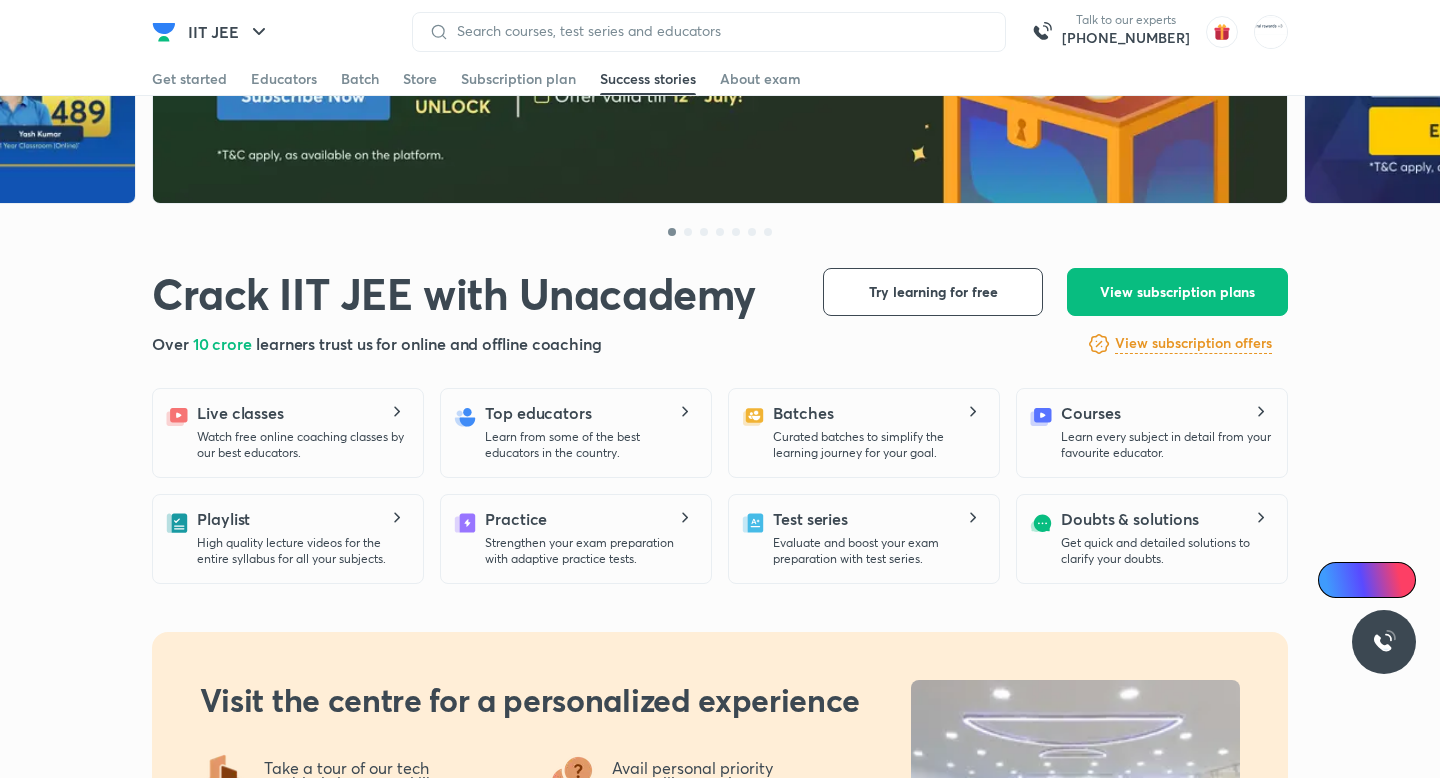 scroll, scrollTop: 261, scrollLeft: 0, axis: vertical 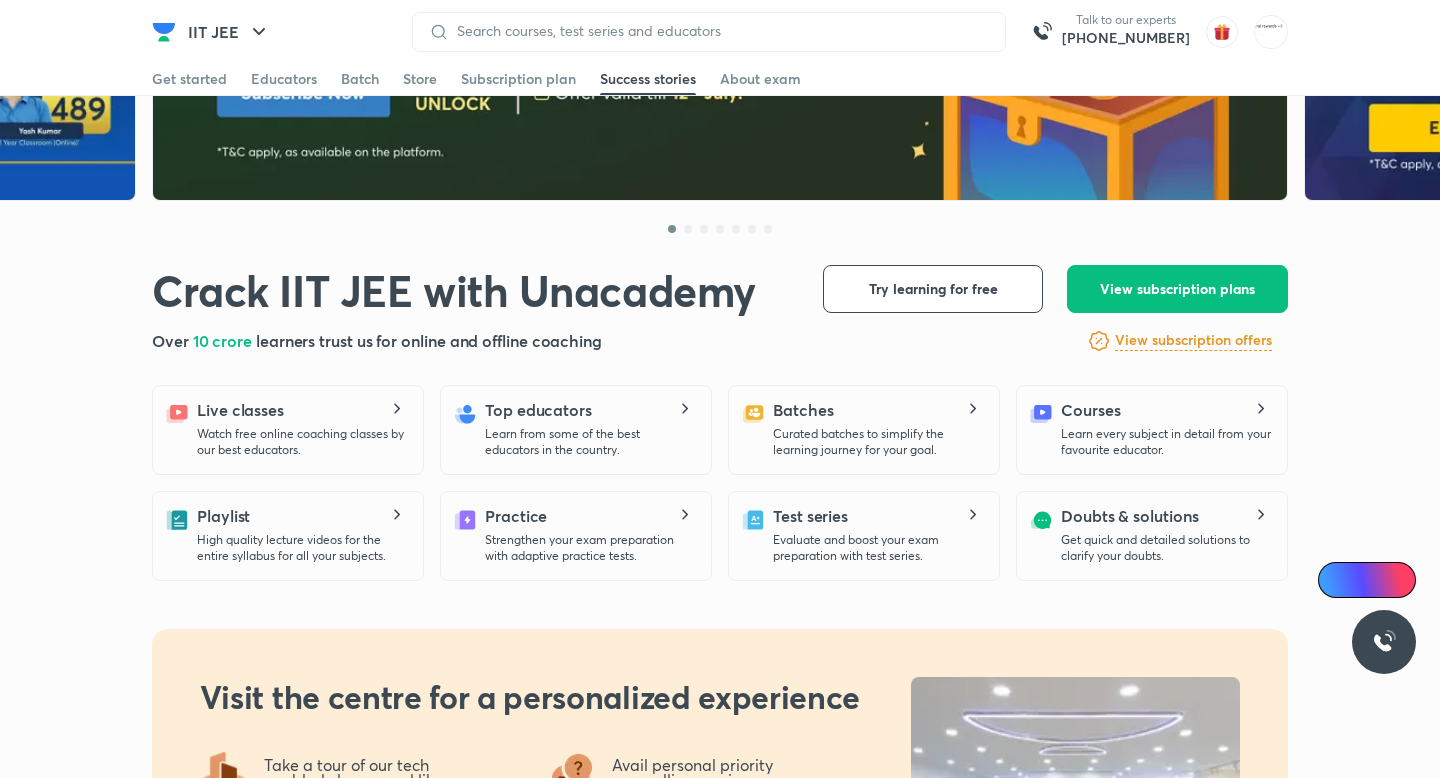 click on "Success stories" at bounding box center [648, 79] 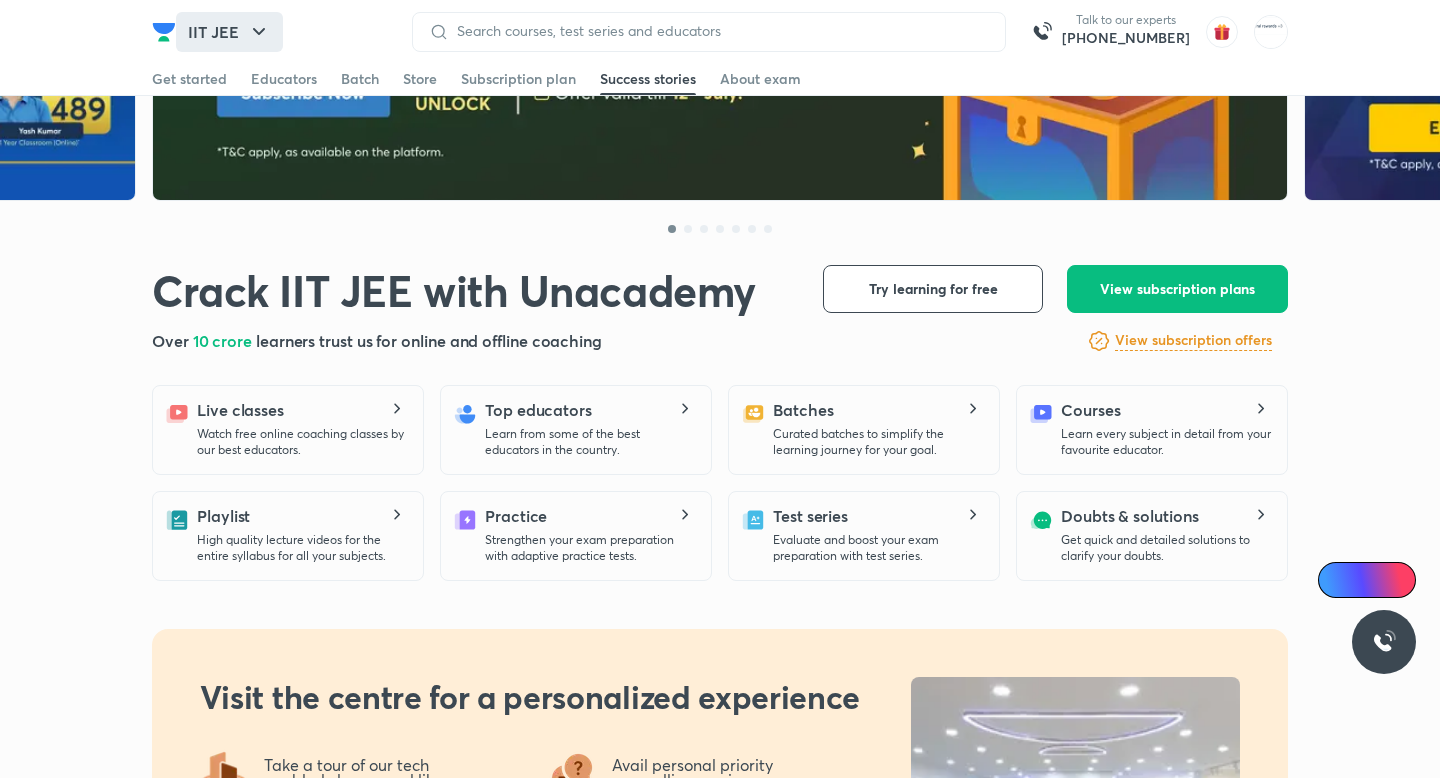 click on "IIT JEE" at bounding box center [229, 32] 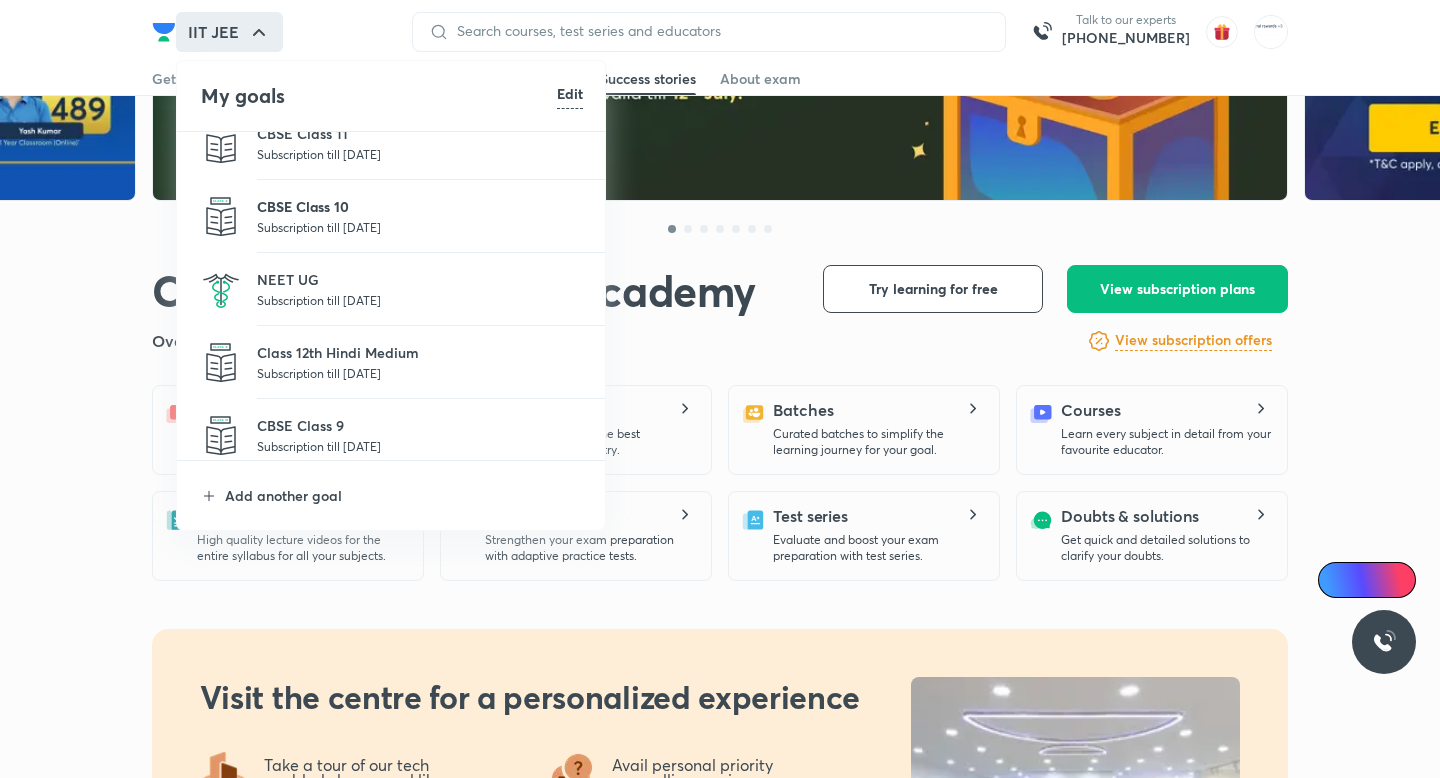 scroll, scrollTop: 190, scrollLeft: 0, axis: vertical 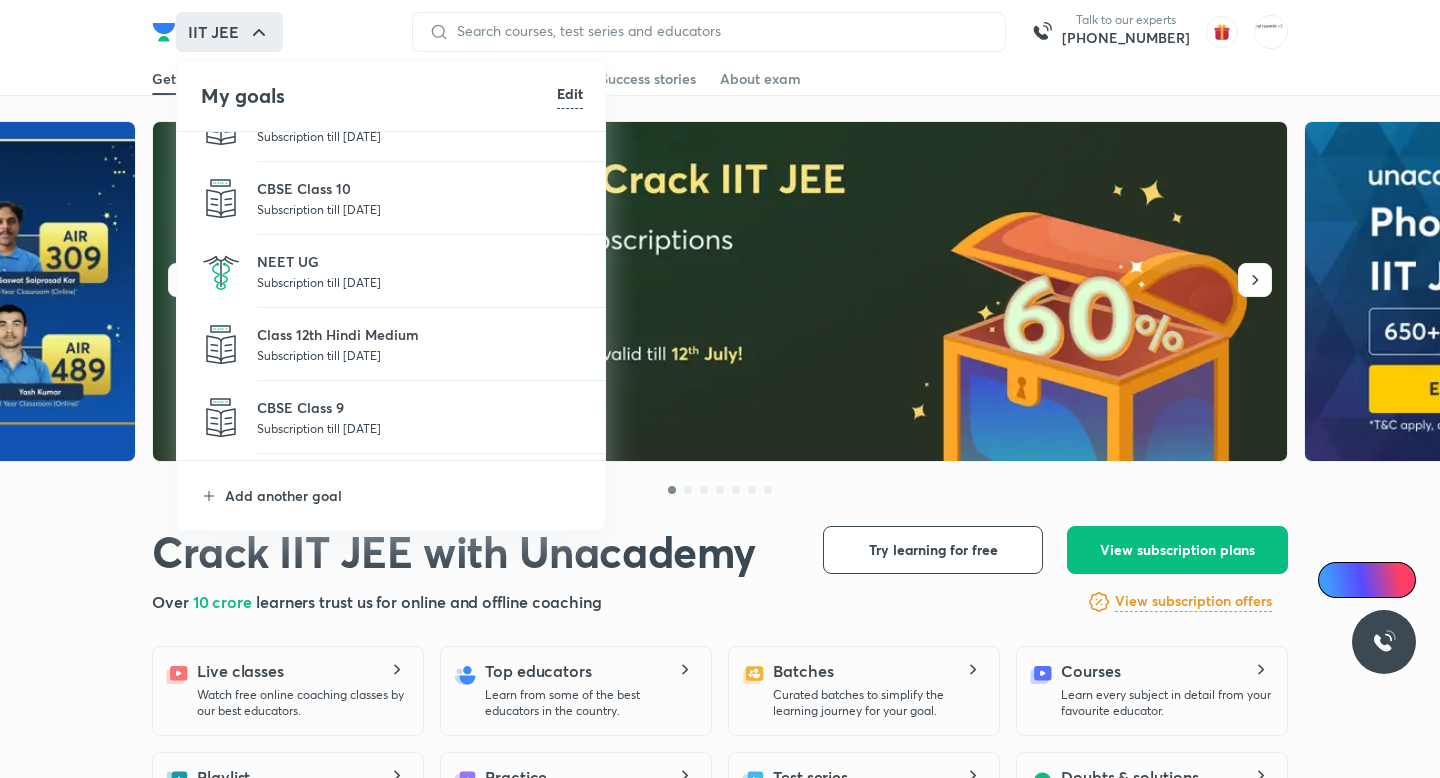 click on "Subscription till [DATE]" at bounding box center [420, 282] 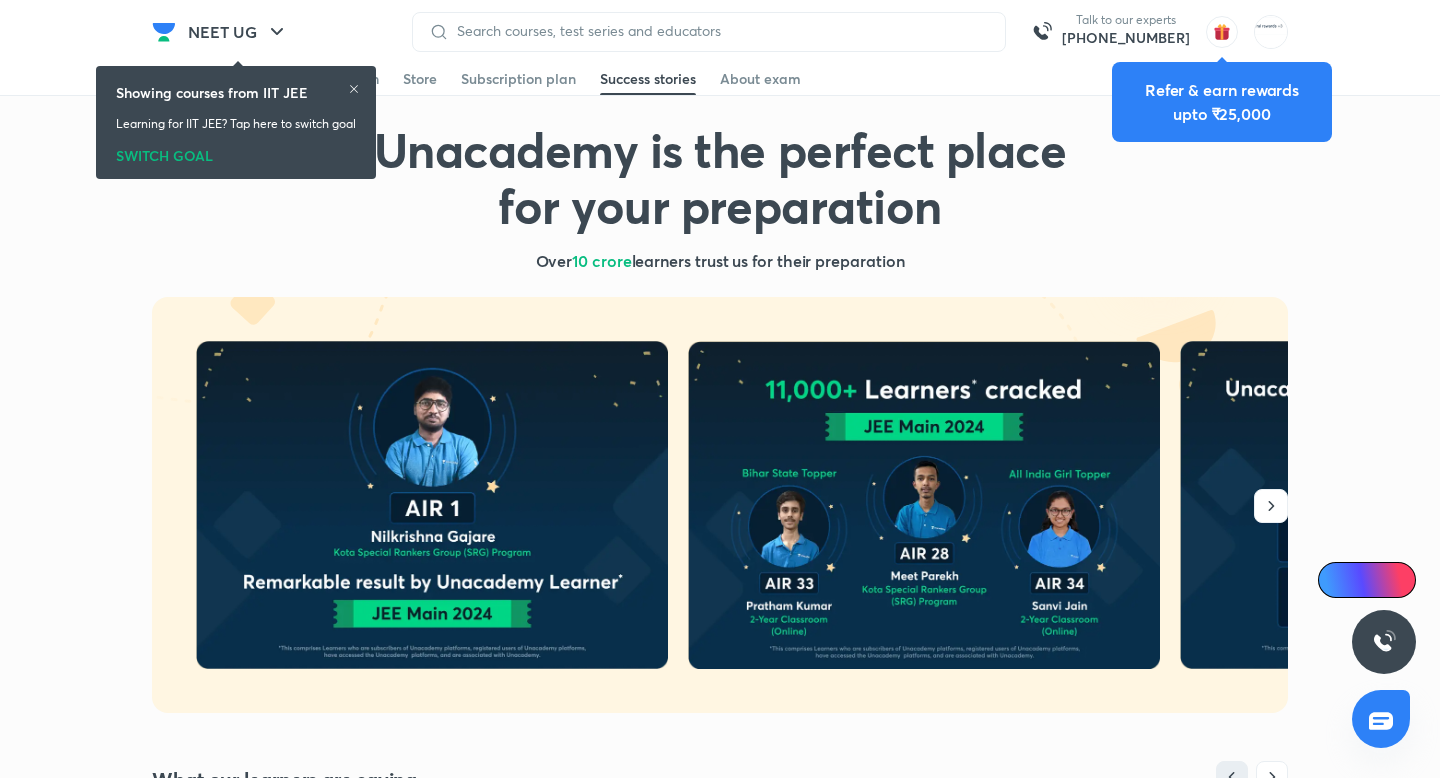 scroll, scrollTop: 0, scrollLeft: 0, axis: both 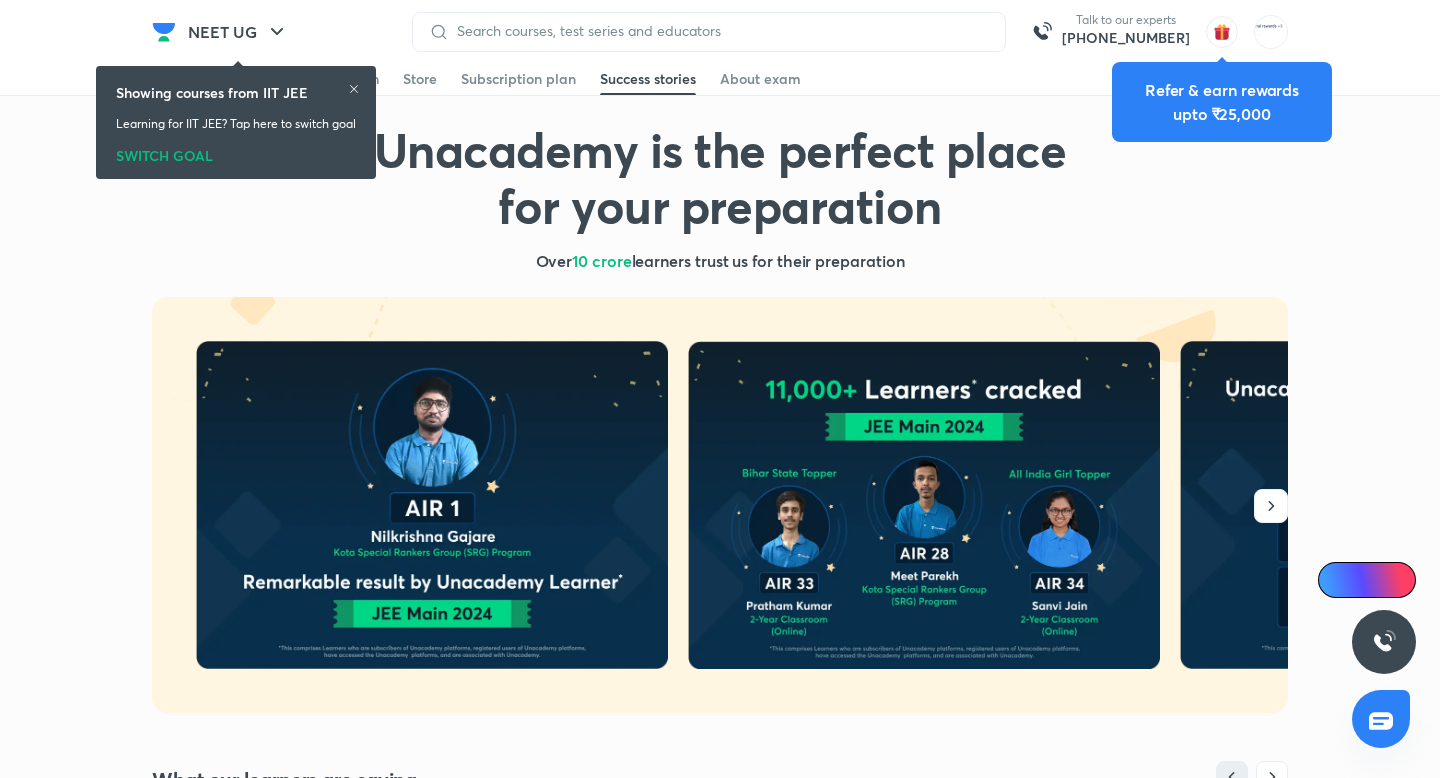 click at bounding box center [420, 505] 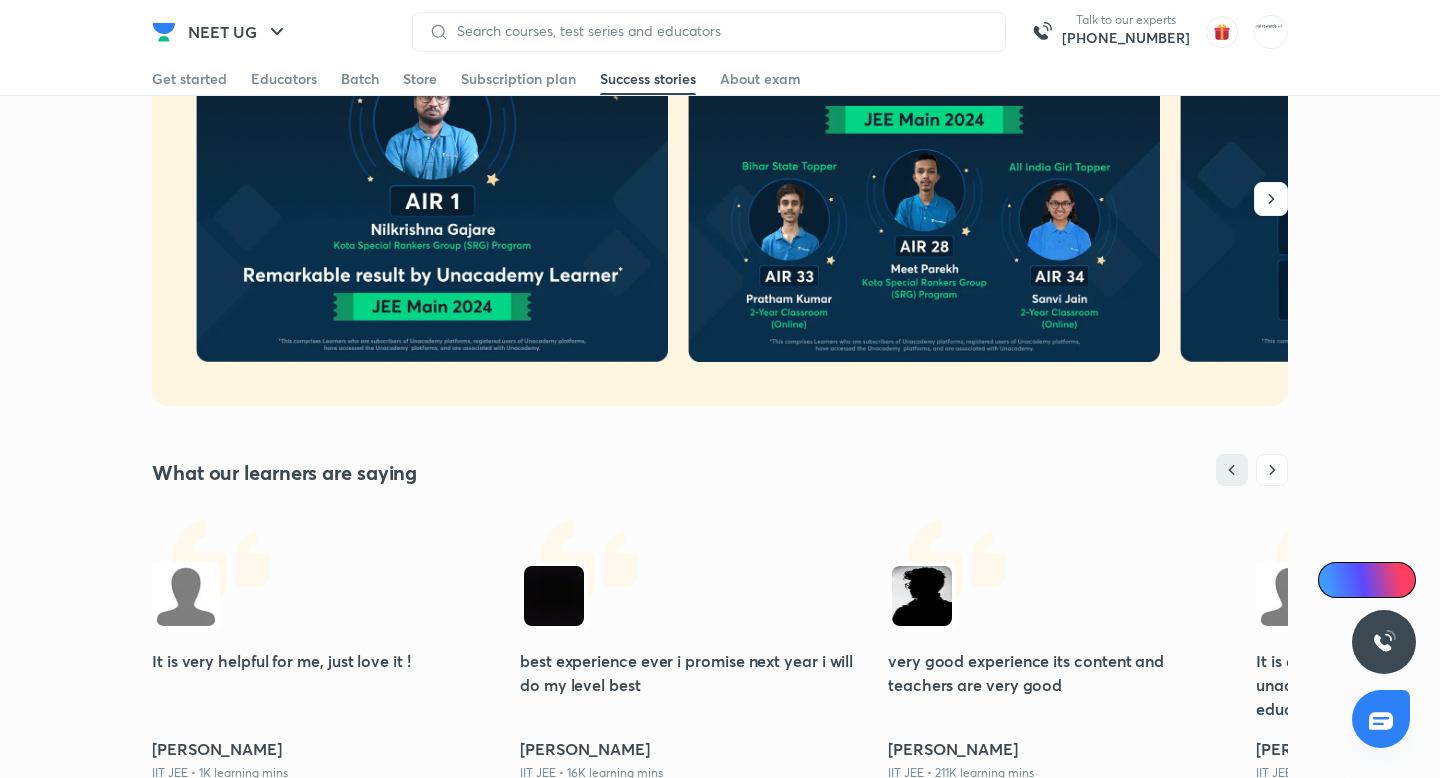 scroll, scrollTop: 0, scrollLeft: 0, axis: both 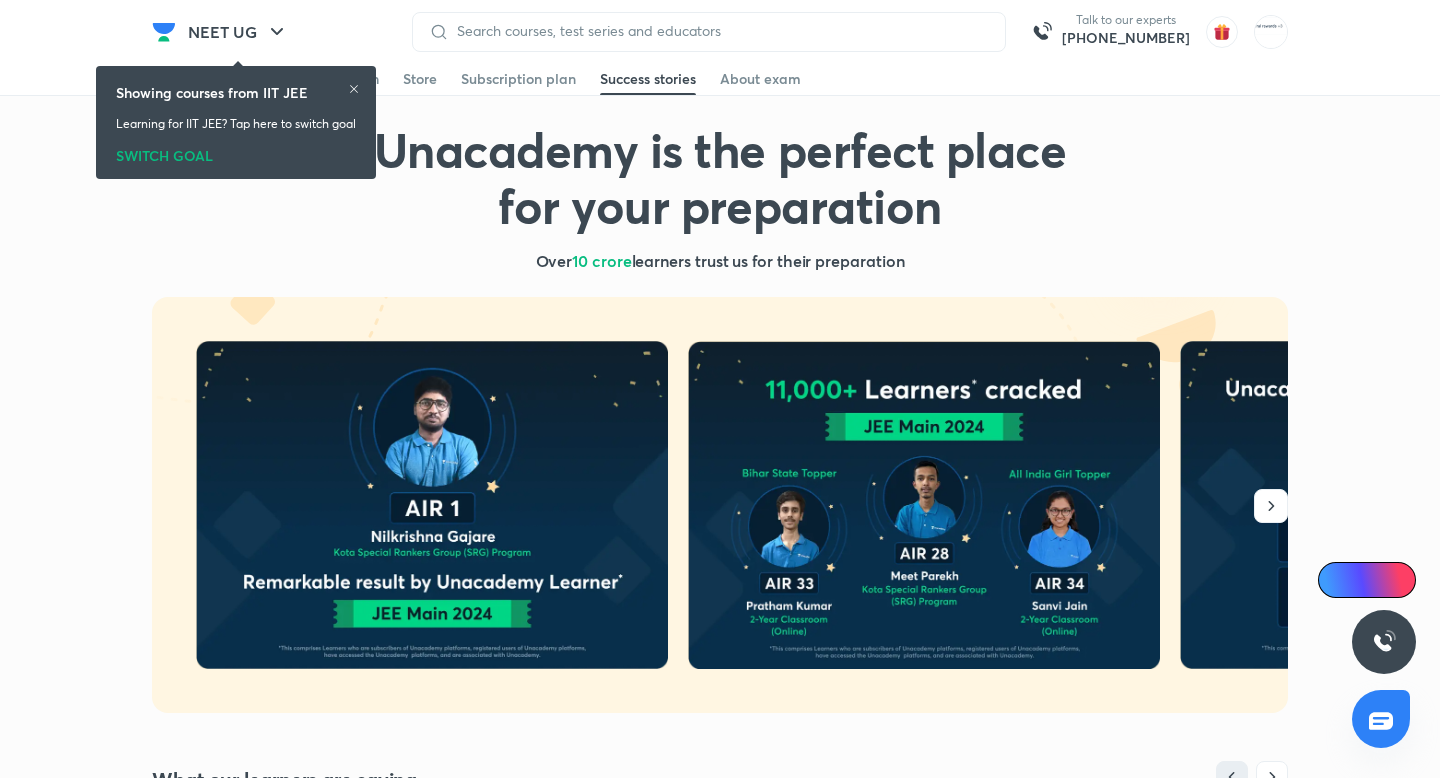 click 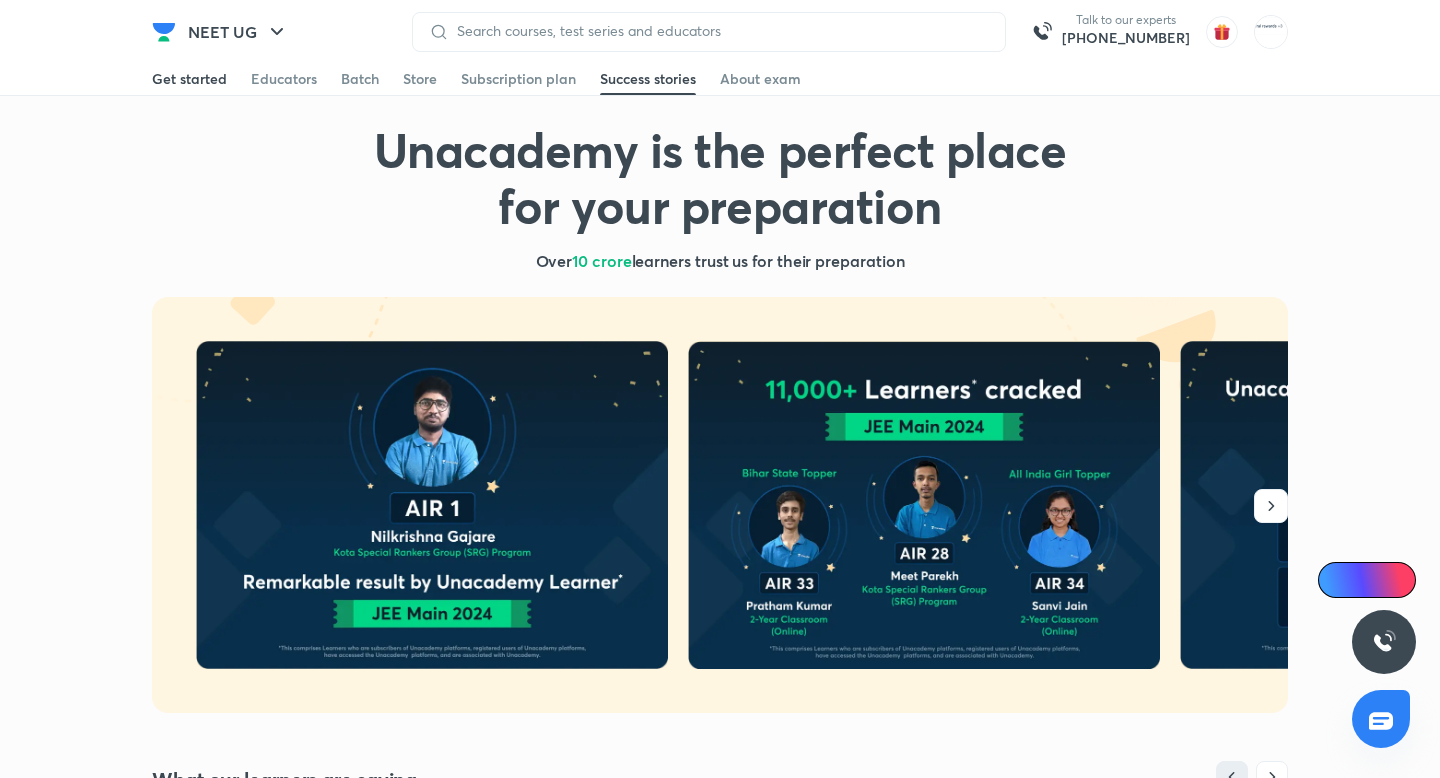 click on "Get started" at bounding box center [189, 79] 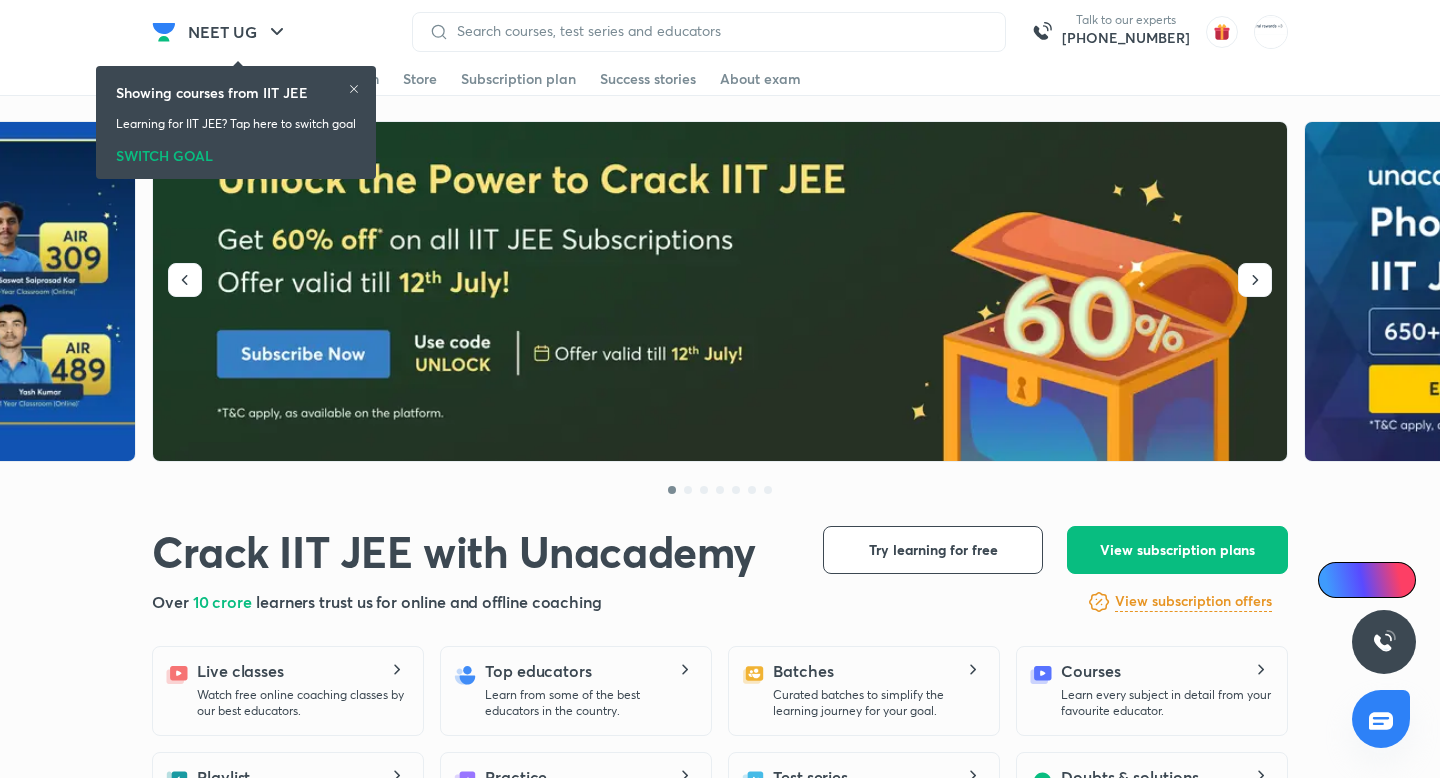 click 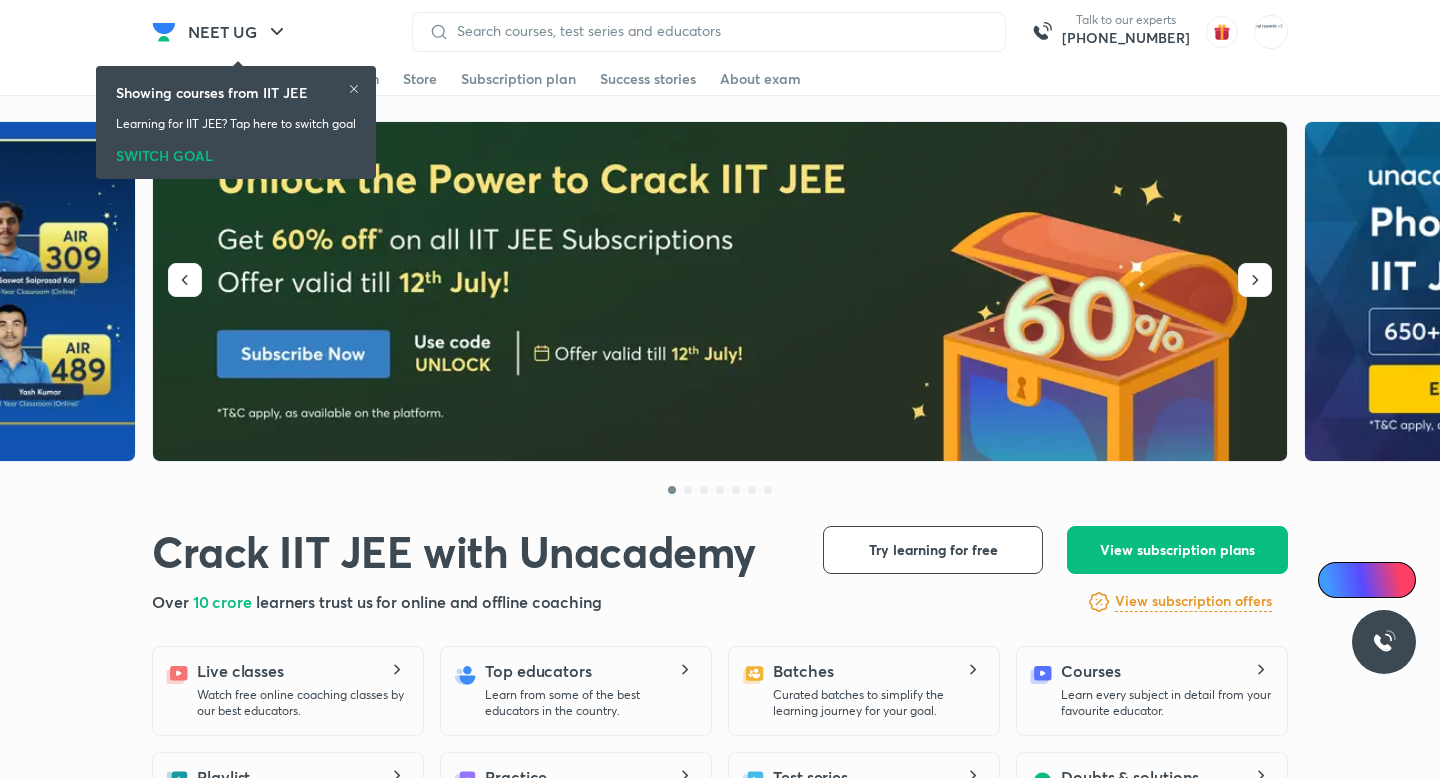 click 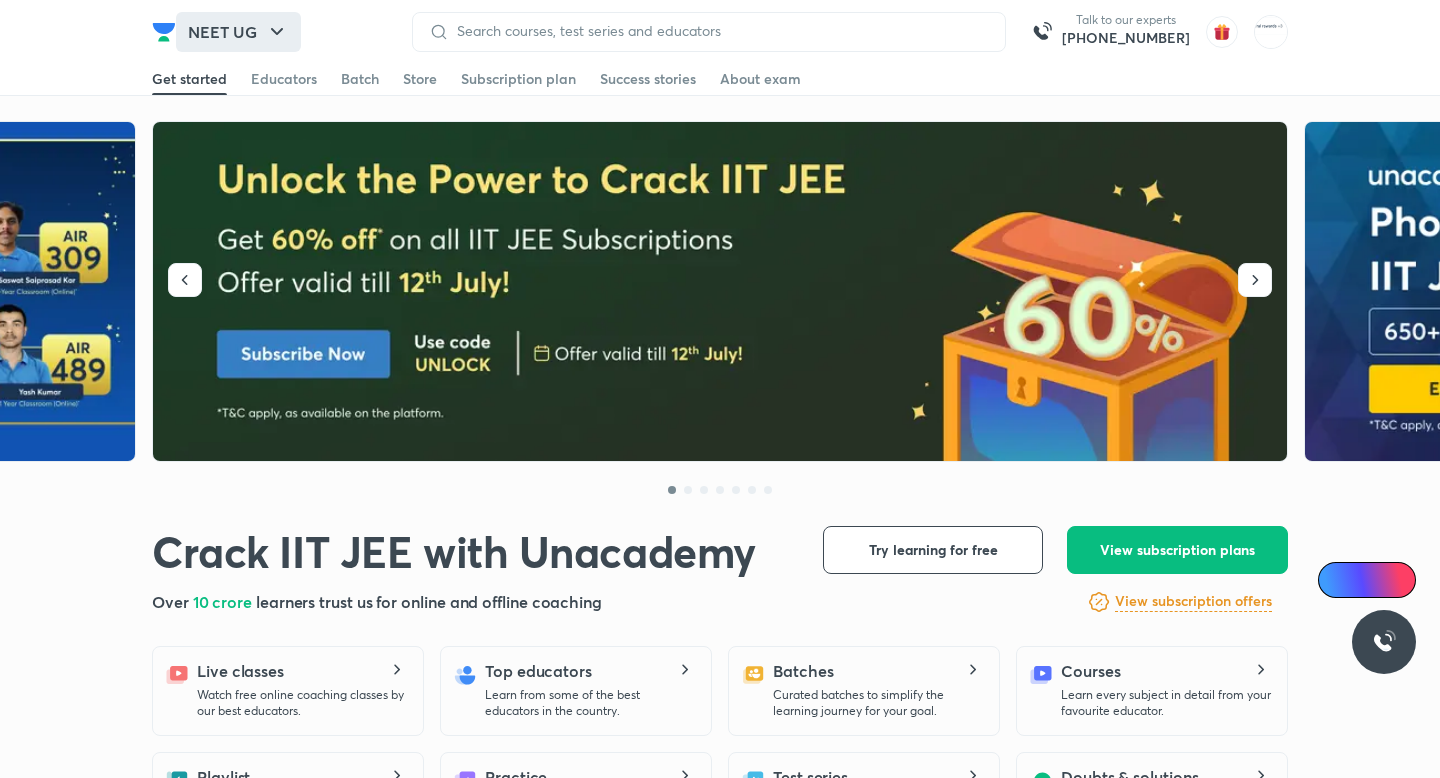 click on "NEET UG" at bounding box center (238, 32) 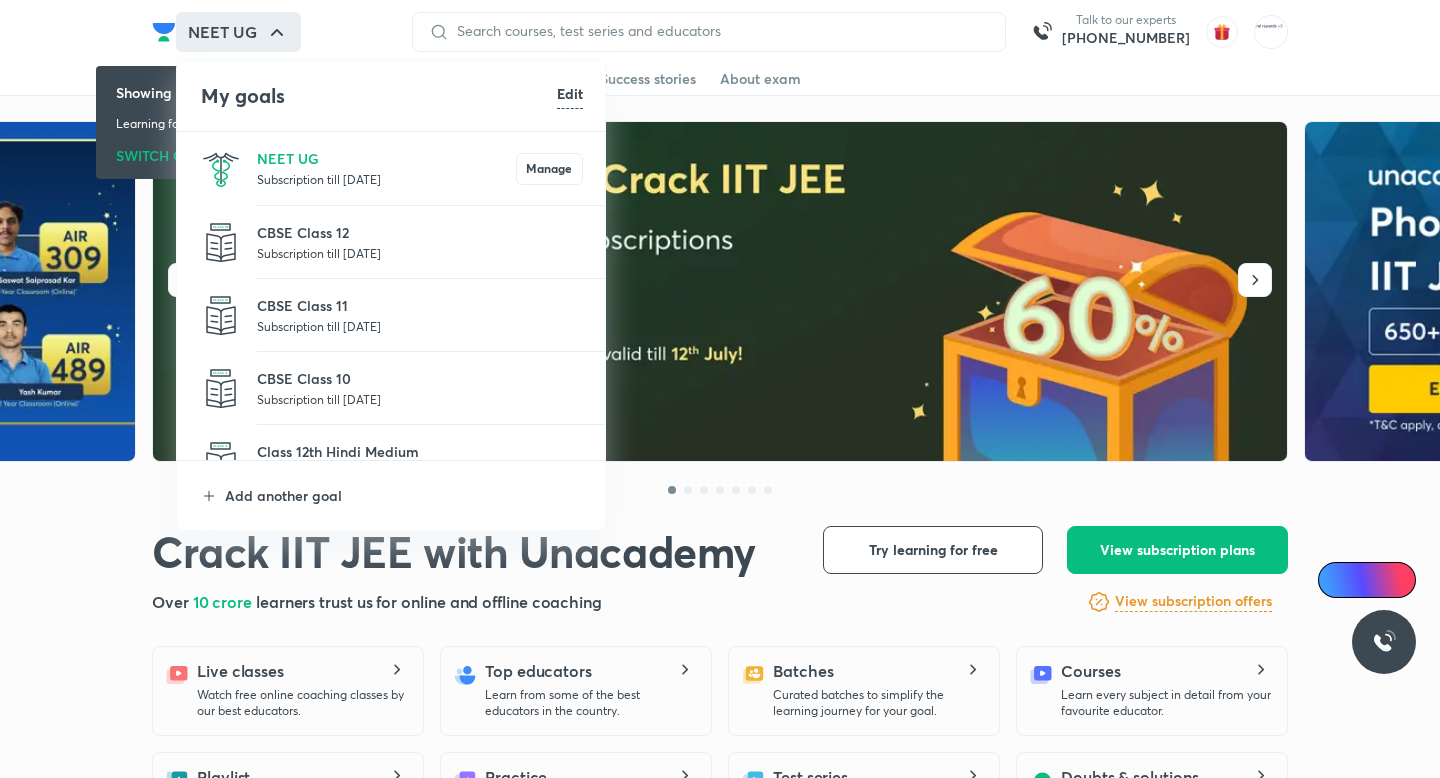 click on "Subscription till [DATE]" at bounding box center [386, 179] 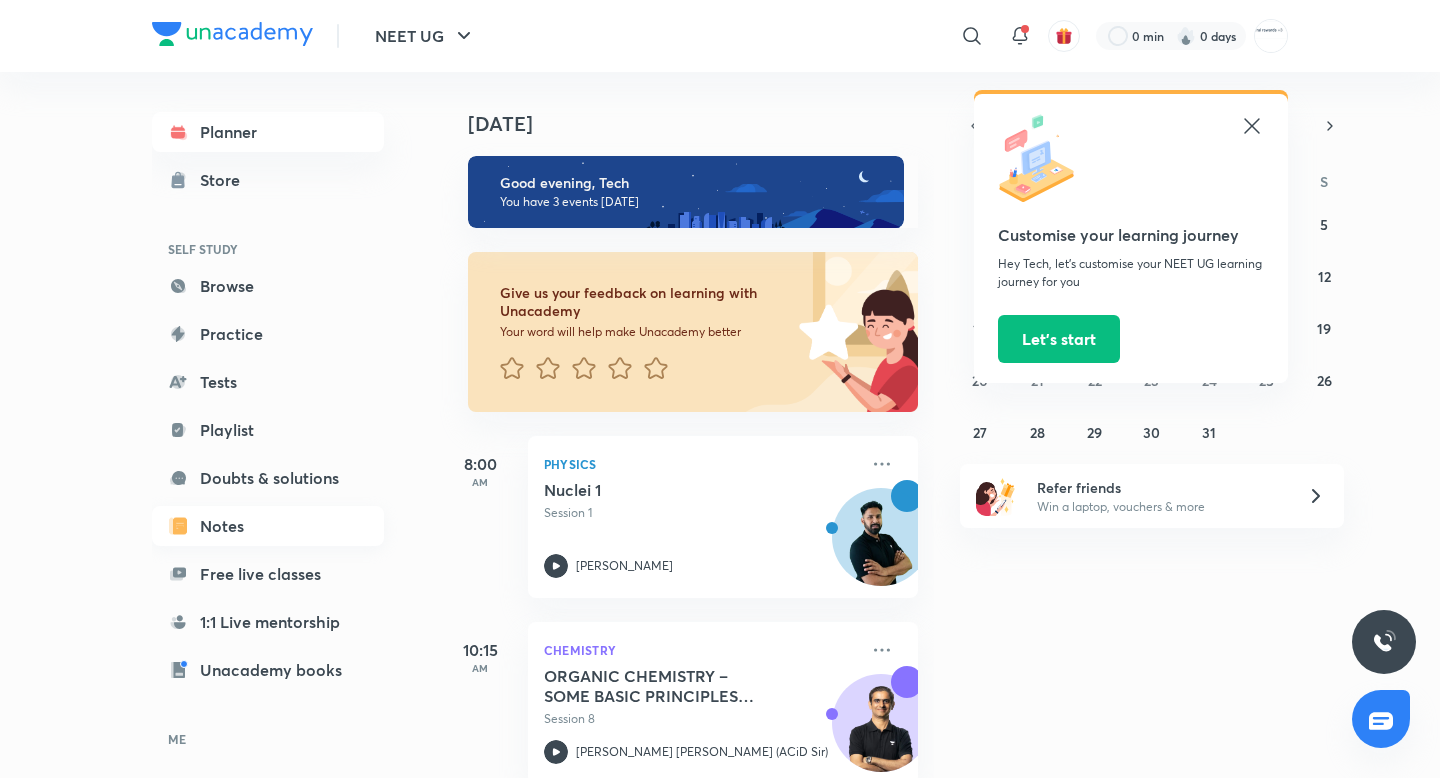 click on "Notes" at bounding box center [268, 526] 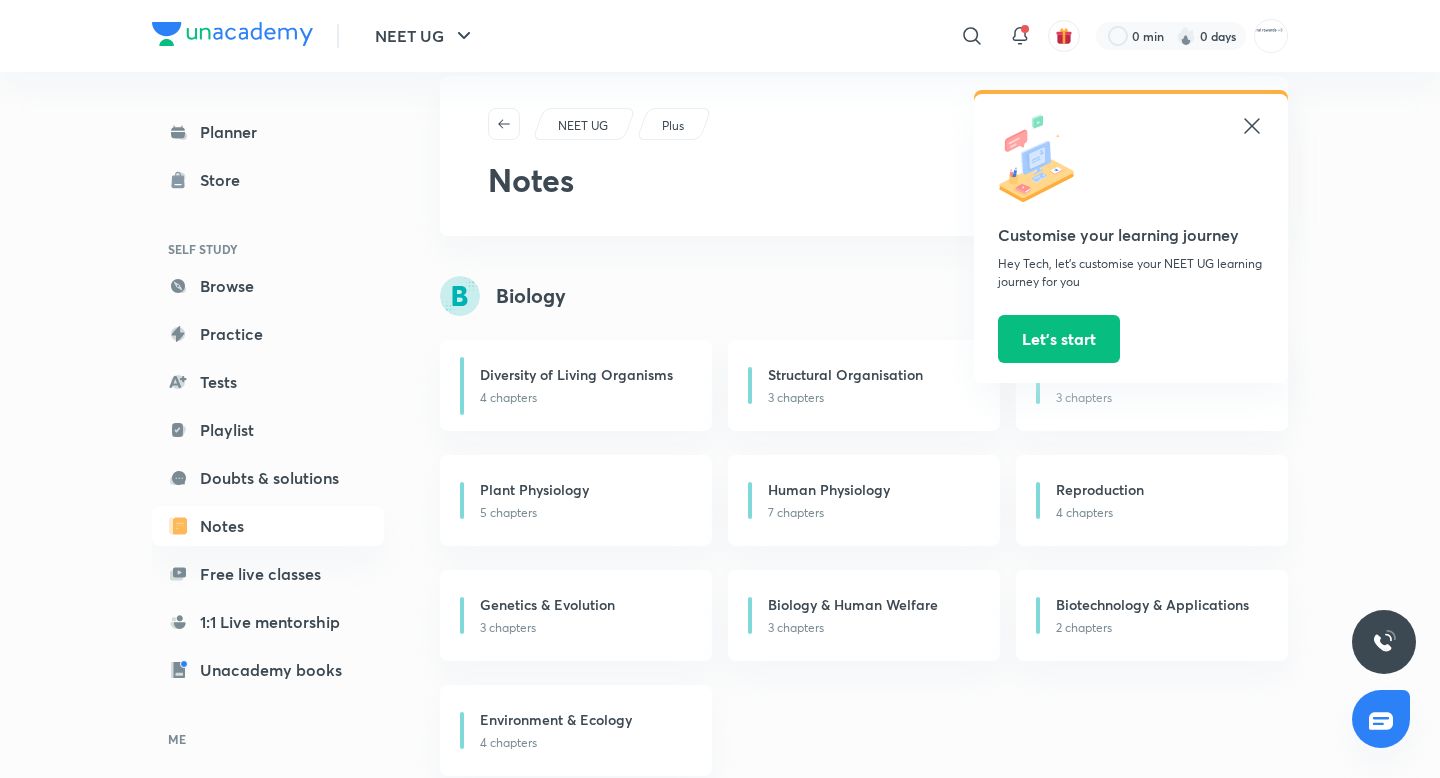 scroll, scrollTop: 40, scrollLeft: 0, axis: vertical 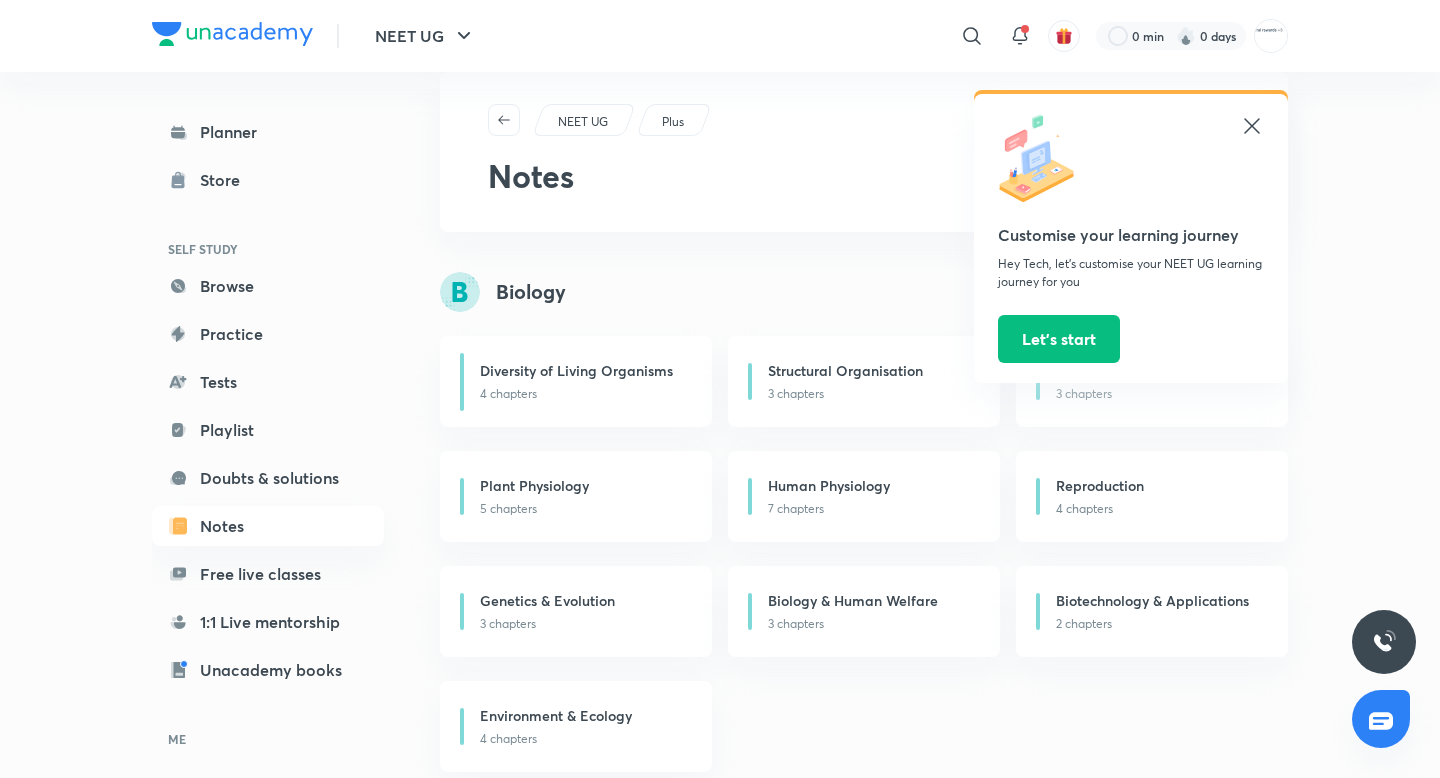 click 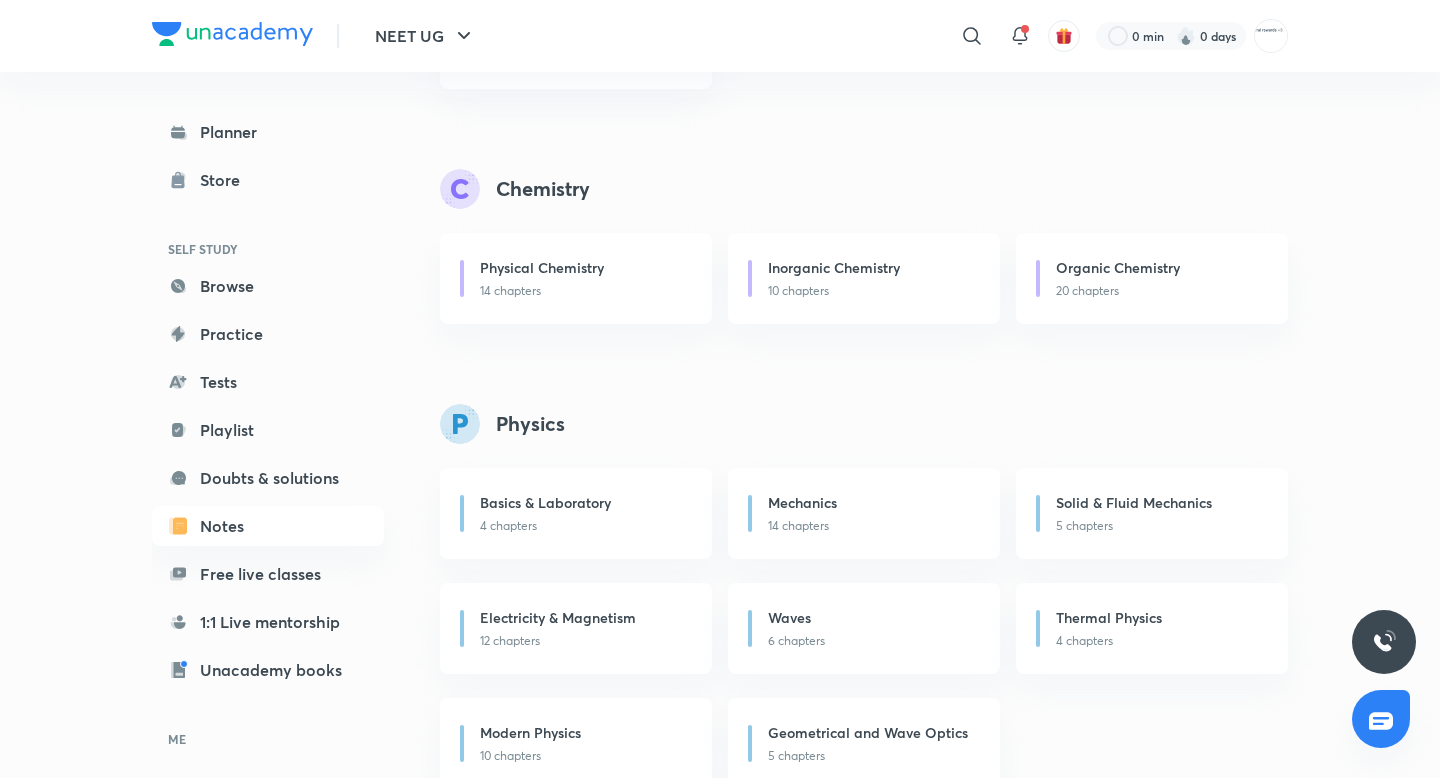 scroll, scrollTop: 0, scrollLeft: 0, axis: both 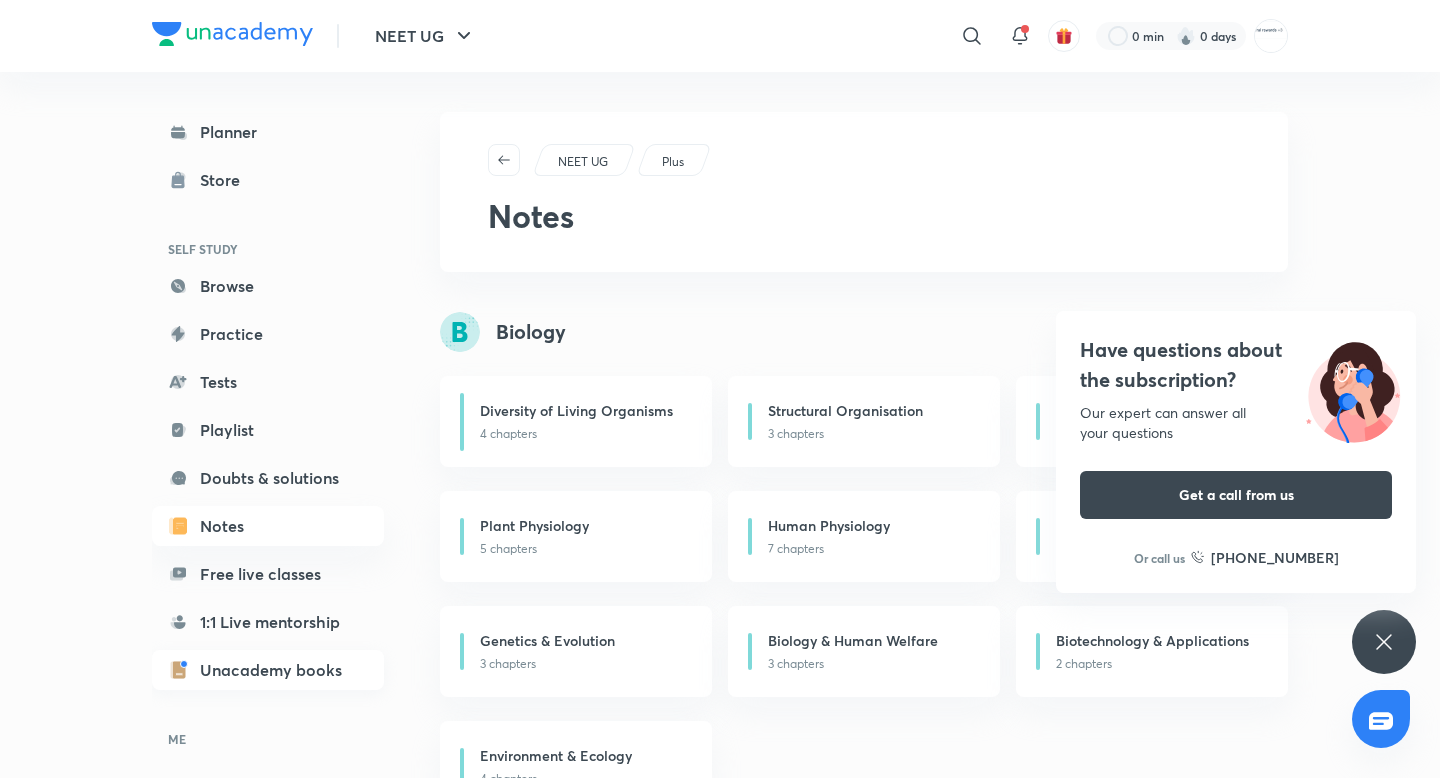 click on "Unacademy books" at bounding box center [268, 670] 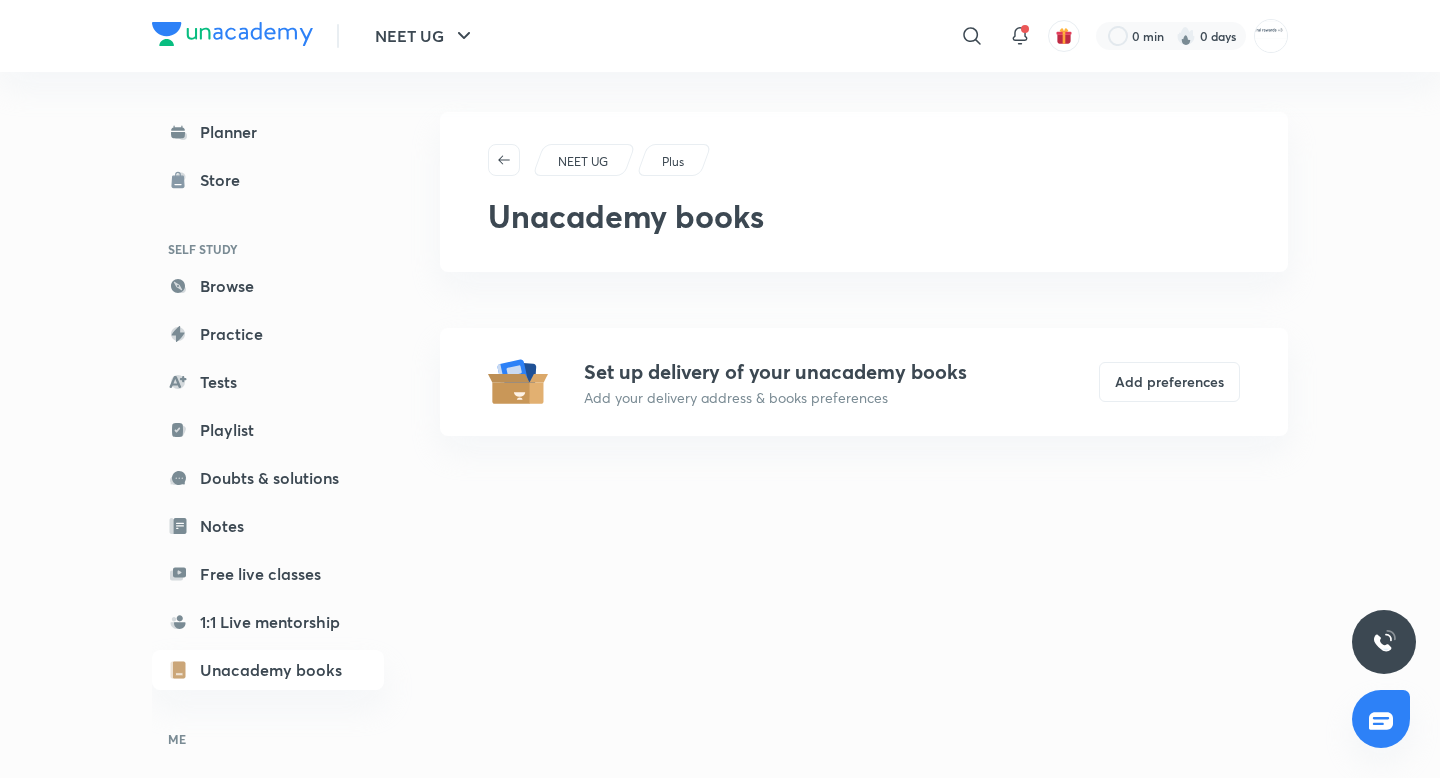 scroll, scrollTop: 20, scrollLeft: 0, axis: vertical 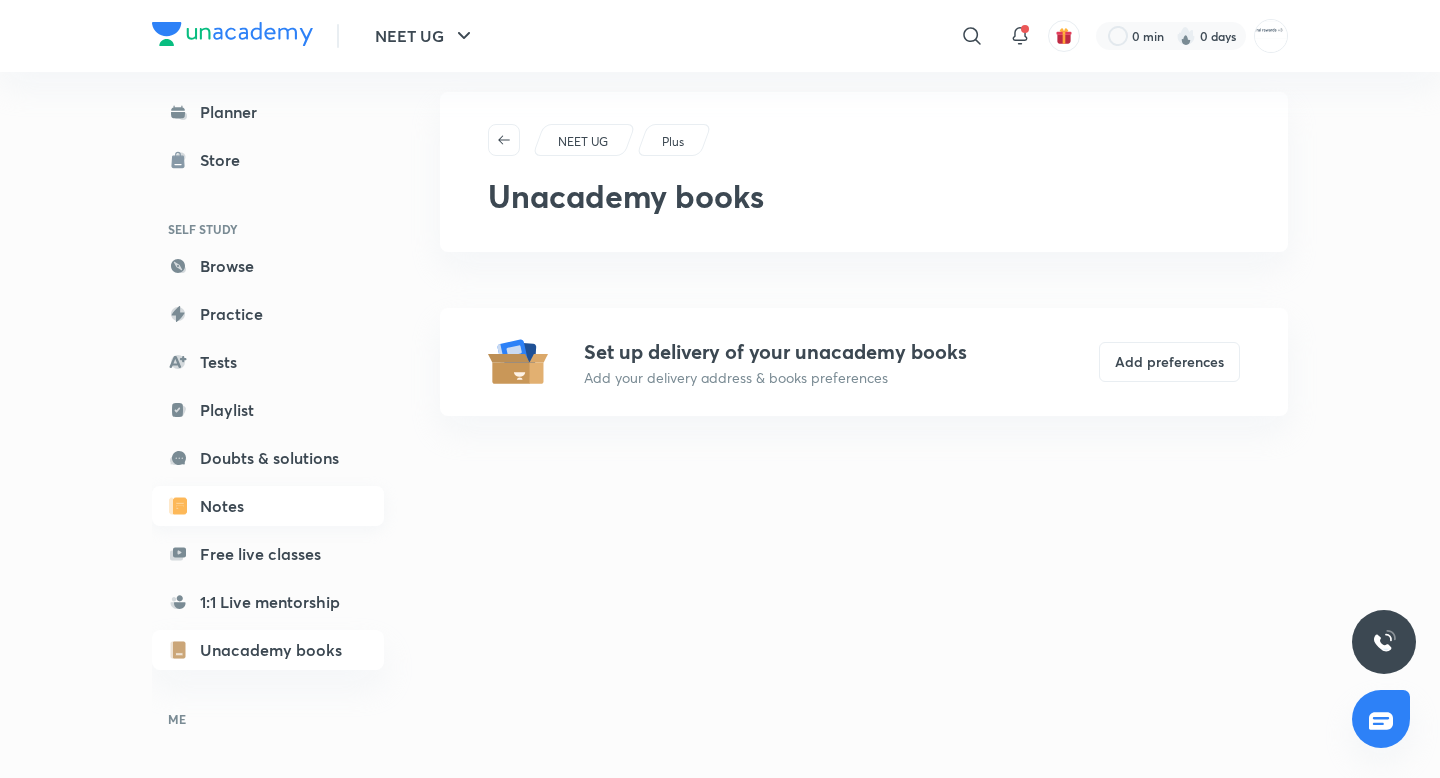 click on "Notes" at bounding box center (268, 506) 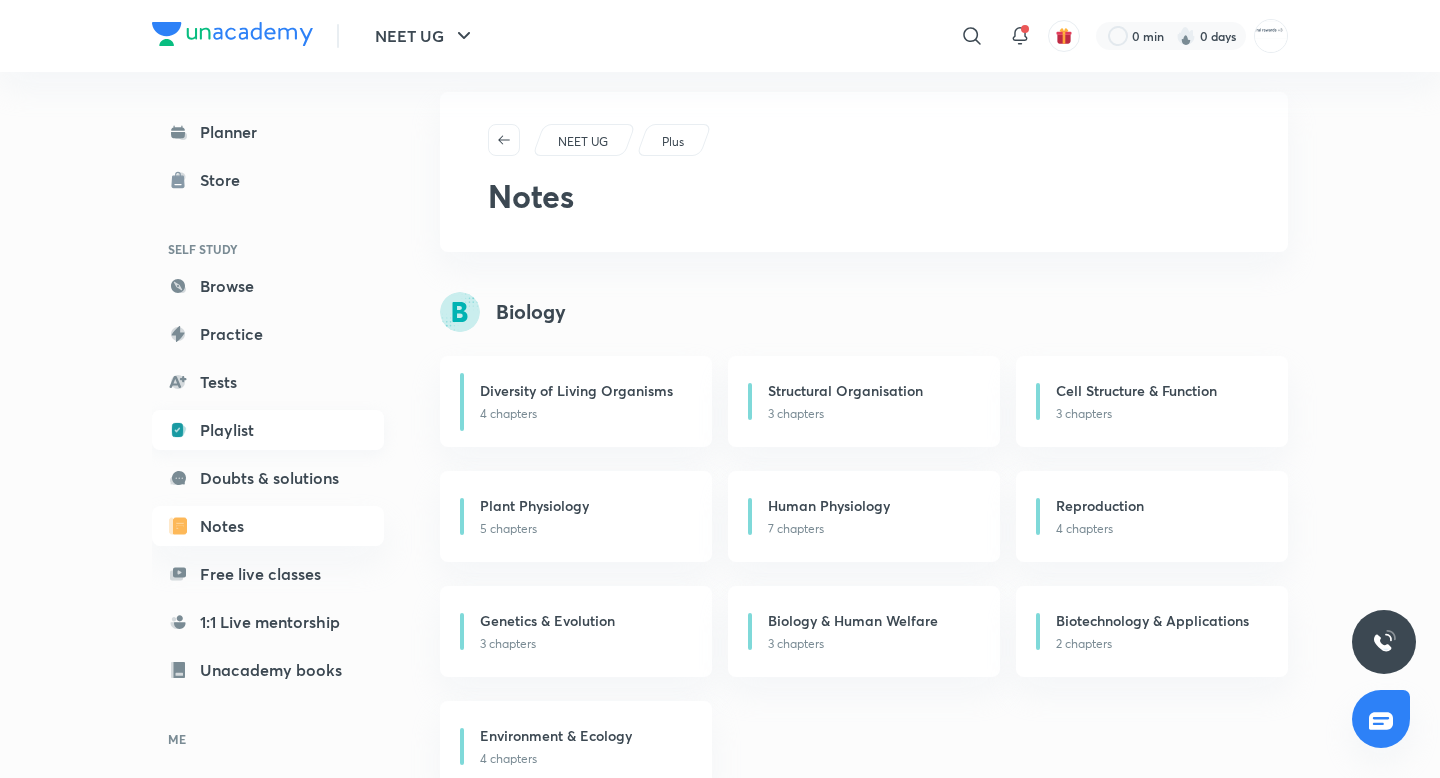 scroll, scrollTop: 0, scrollLeft: 0, axis: both 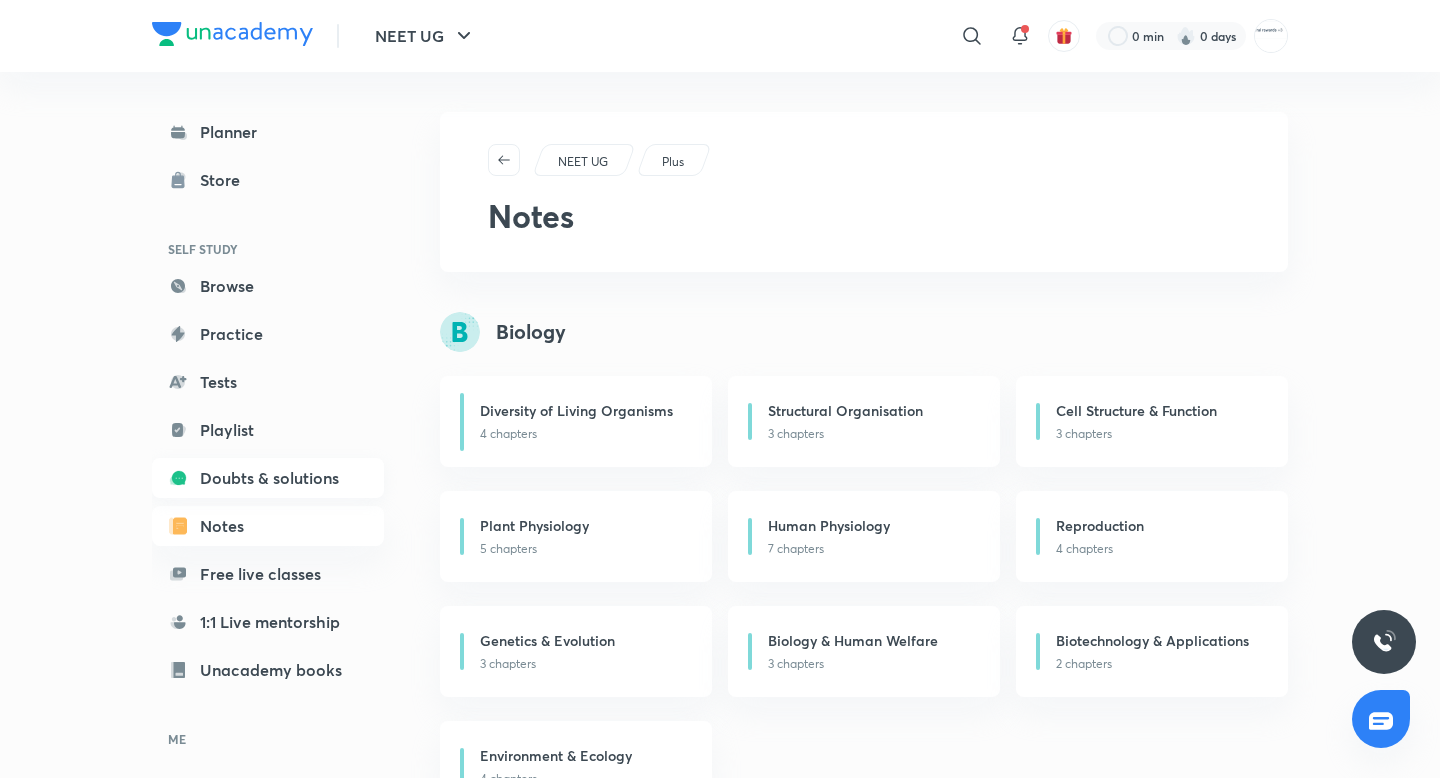 click on "Doubts & solutions" at bounding box center [268, 478] 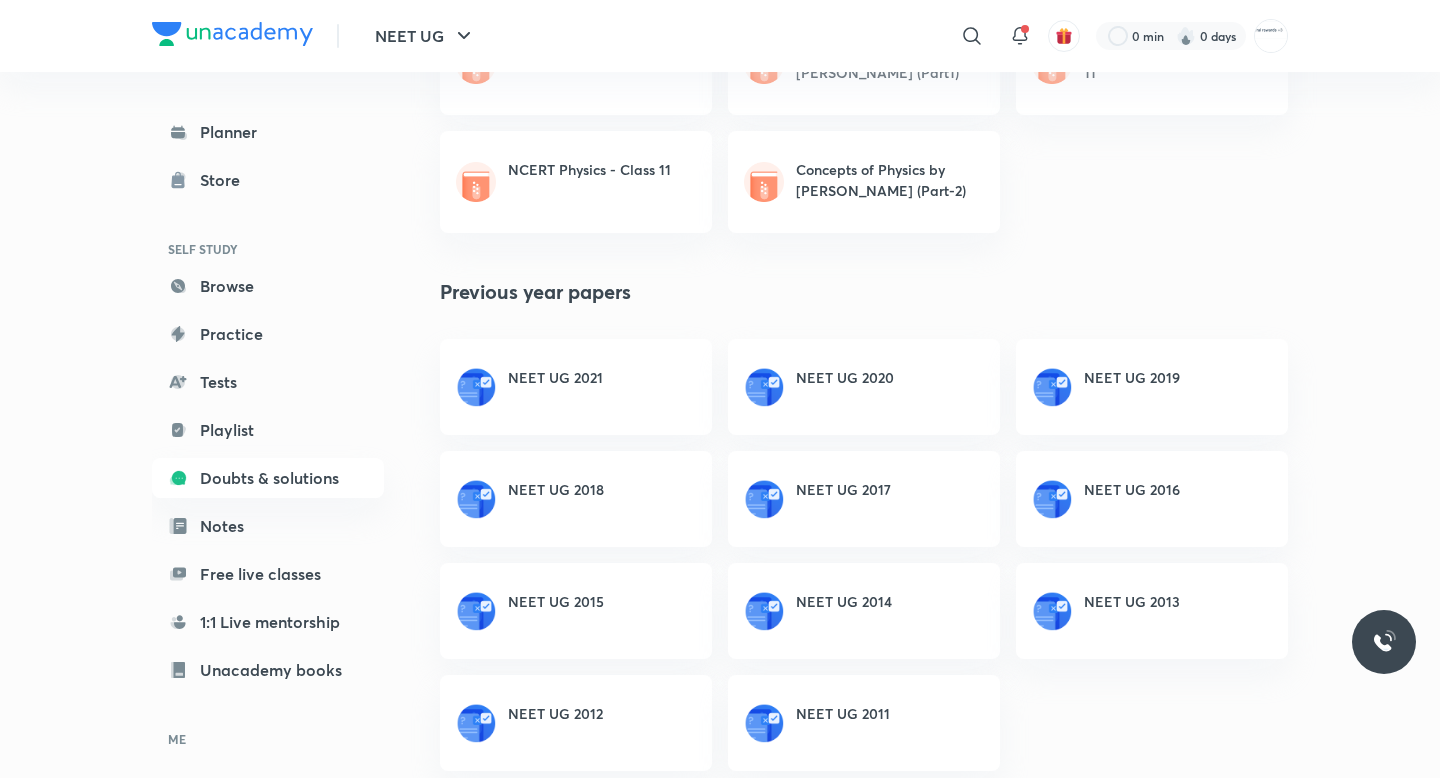scroll, scrollTop: 1398, scrollLeft: 0, axis: vertical 